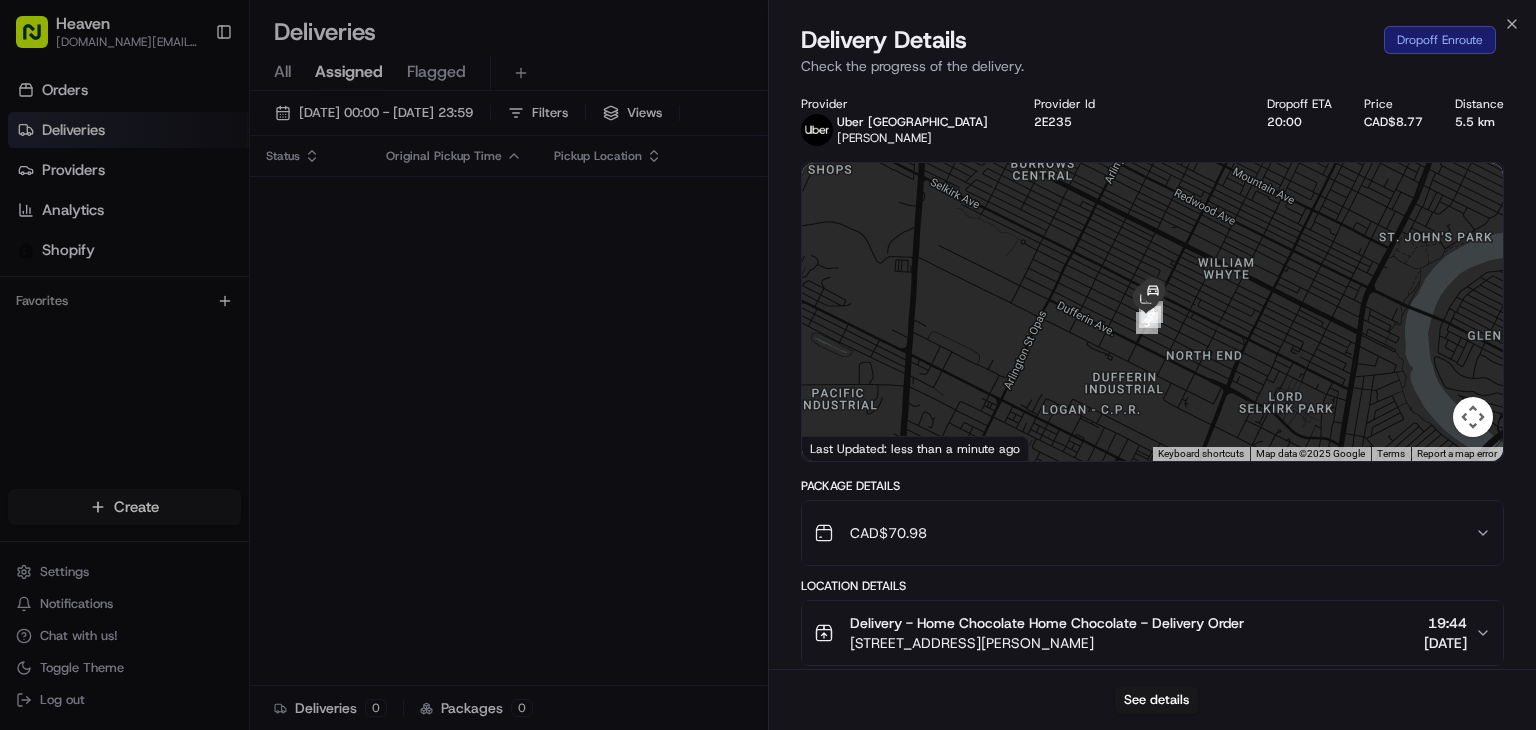 scroll, scrollTop: 0, scrollLeft: 0, axis: both 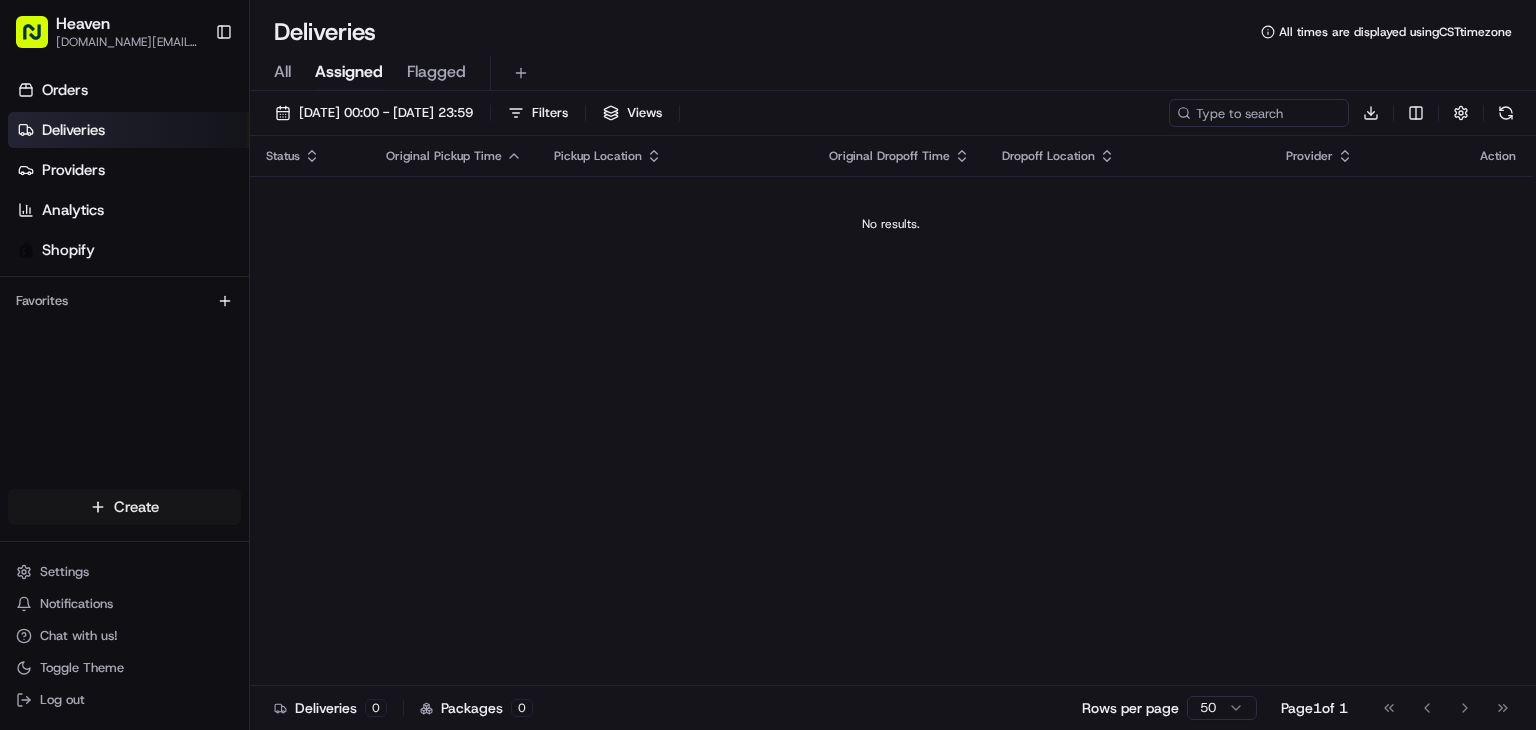 click on "Heaven [DOMAIN_NAME][EMAIL_ADDRESS][DOMAIN_NAME] Toggle Sidebar Orders Deliveries Providers Analytics Shopify Favorites Main Menu Members & Organization Organization Users Roles Preferences Customization Tracking Orchestration Automations Dispatch Strategy Locations Pickup Locations Dropoff Locations Billing Billing Refund Requests Integrations Notification Triggers Webhooks API Keys Request Logs Create Settings Notifications Chat with us! Toggle Theme Log out Deliveries All times are displayed using  CST  timezone All Assigned Flagged [DATE] 00:00 - [DATE] 23:59 Filters Views Download Status Original Pickup Time Pickup Location Original Dropoff Time Dropoff Location Provider Action No results. Deliveries 0 Packages 0 Rows per page 50 Page  1  of   1 Go to first page Go to previous page Go to next page Go to last page
Create Create" at bounding box center (768, 365) 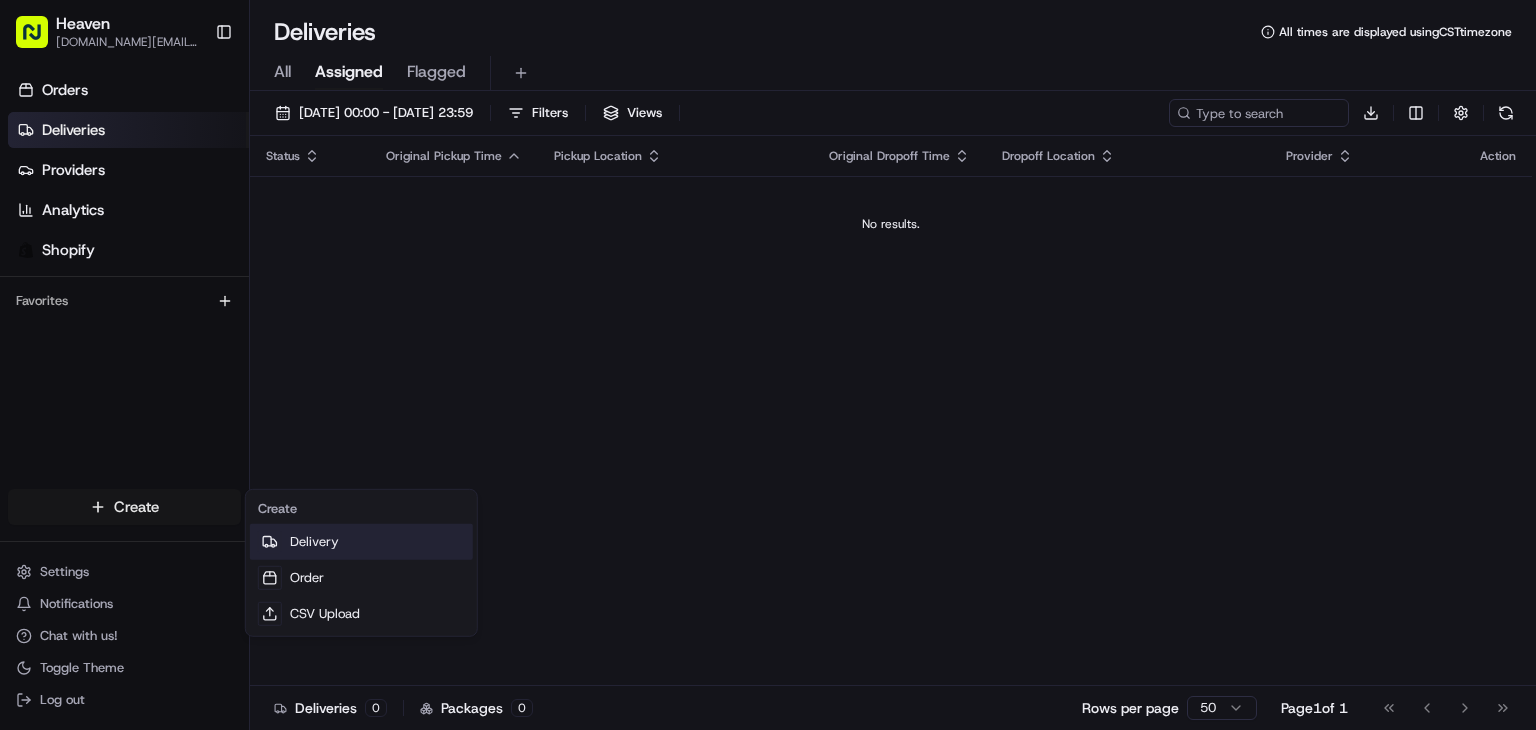 click on "Delivery" at bounding box center (361, 542) 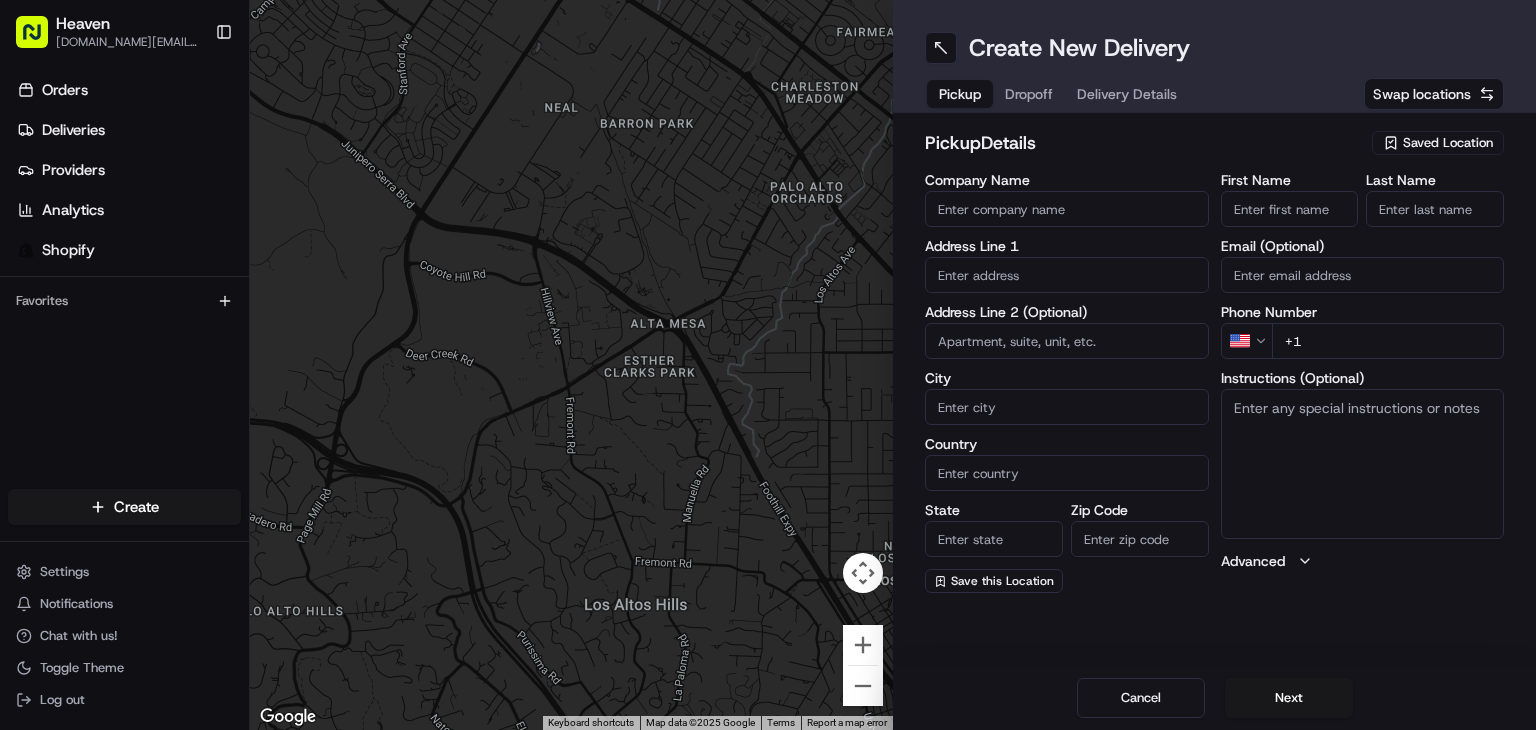 click on "Saved Location" at bounding box center (1448, 143) 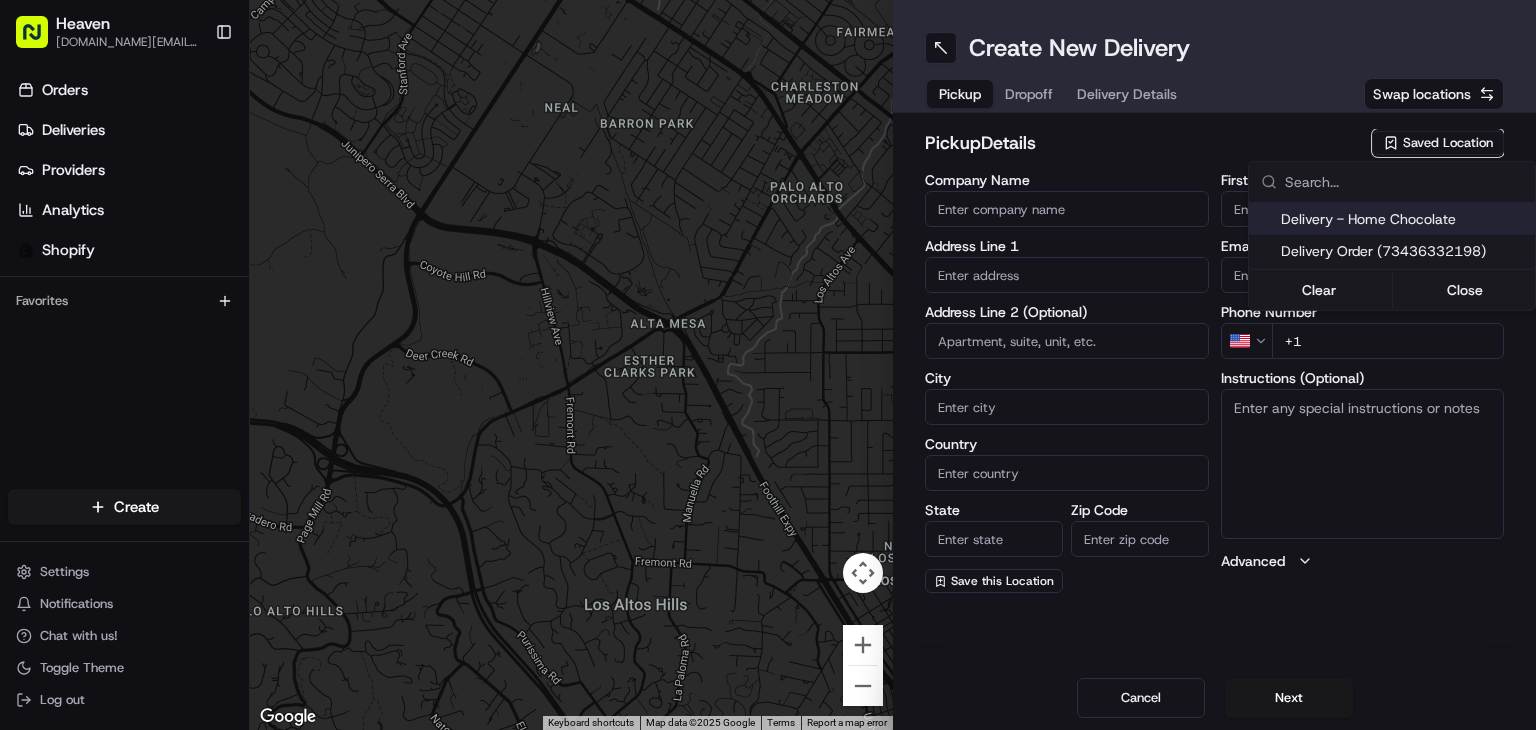 click on "Delivery - Home Chocolate" at bounding box center (1404, 219) 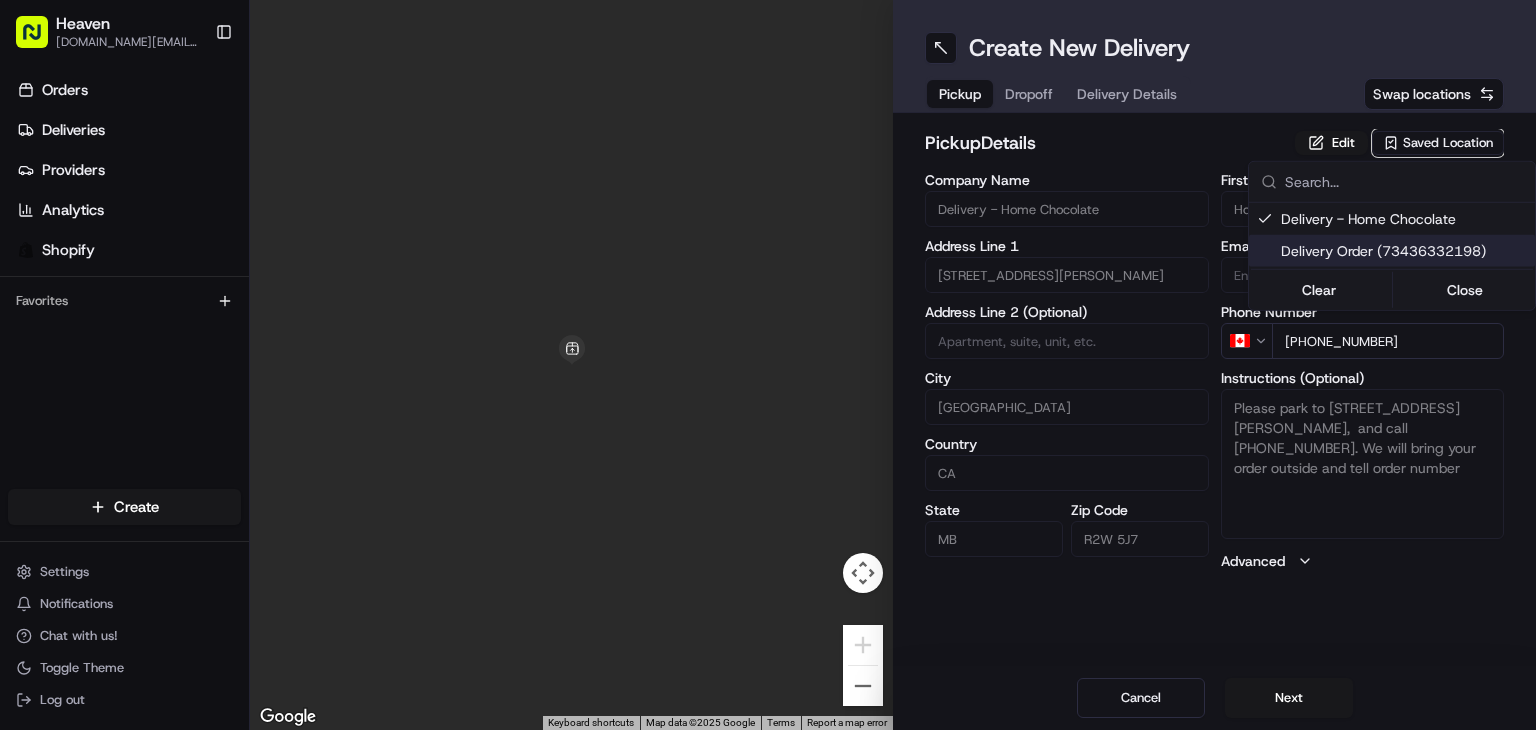 click on "Heaven [DOMAIN_NAME][EMAIL_ADDRESS][DOMAIN_NAME] Toggle Sidebar Orders Deliveries Providers Analytics Shopify Favorites Main Menu Members & Organization Organization Users Roles Preferences Customization Tracking Orchestration Automations Dispatch Strategy Locations Pickup Locations Dropoff Locations Billing Billing Refund Requests Integrations Notification Triggers Webhooks API Keys Request Logs Create Settings Notifications Chat with us! Toggle Theme Log out ← Move left → Move right ↑ Move up ↓ Move down + Zoom in - Zoom out Home Jump left by 75% End Jump right by 75% Page Up Jump up by 75% Page Down Jump down by 75% Keyboard shortcuts Map Data Map data ©2025 Google Map data ©2025 Google 1 m  Click to toggle between metric and imperial units Terms Report a map error Create New Delivery Pickup Dropoff Delivery Details Swap locations pickup  Details  Edit Saved Location Company Name Delivery - Home Chocolate Address Line 1 [STREET_ADDRESS][PERSON_NAME] Address Line 2 (Optional) [GEOGRAPHIC_DATA]" at bounding box center [768, 365] 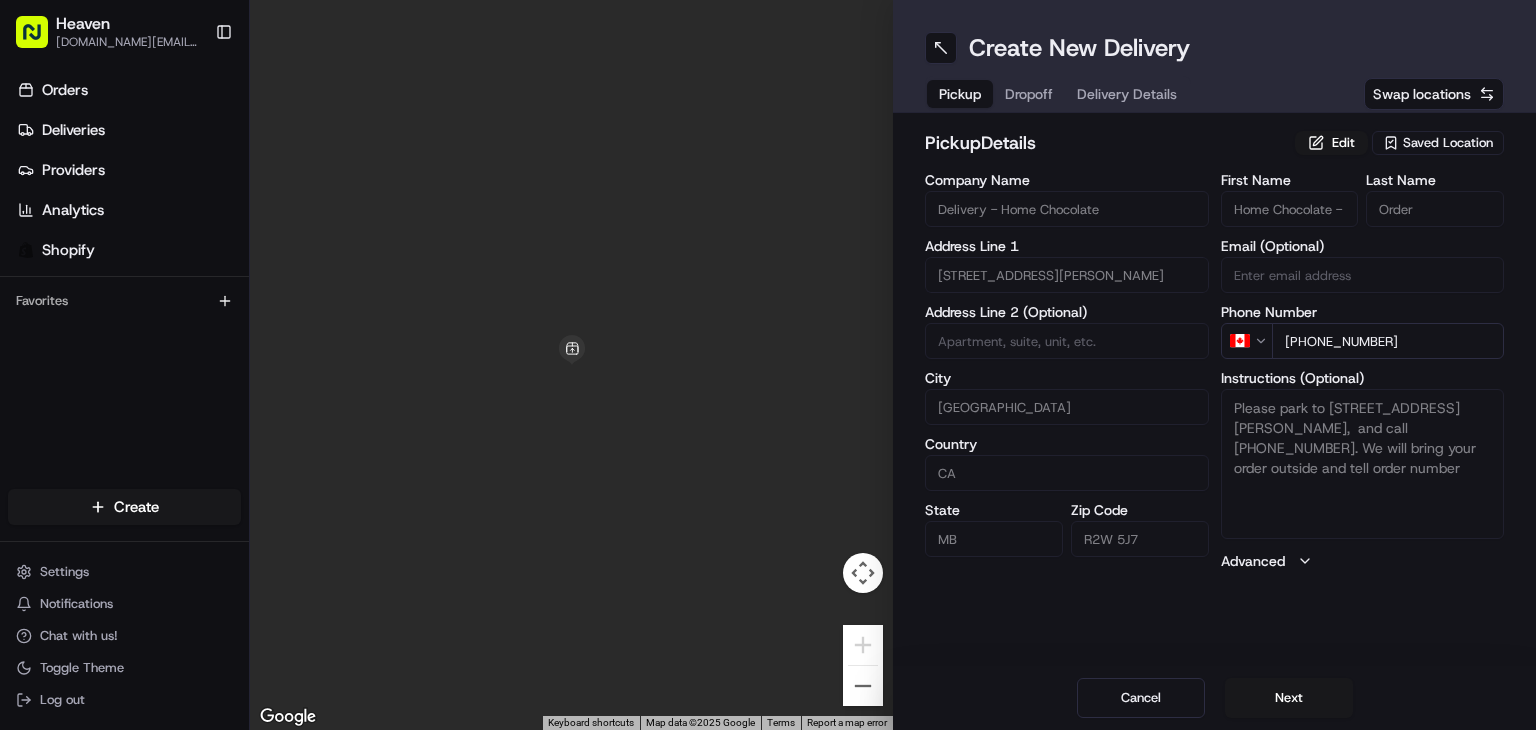 click on "Next" at bounding box center (1289, 698) 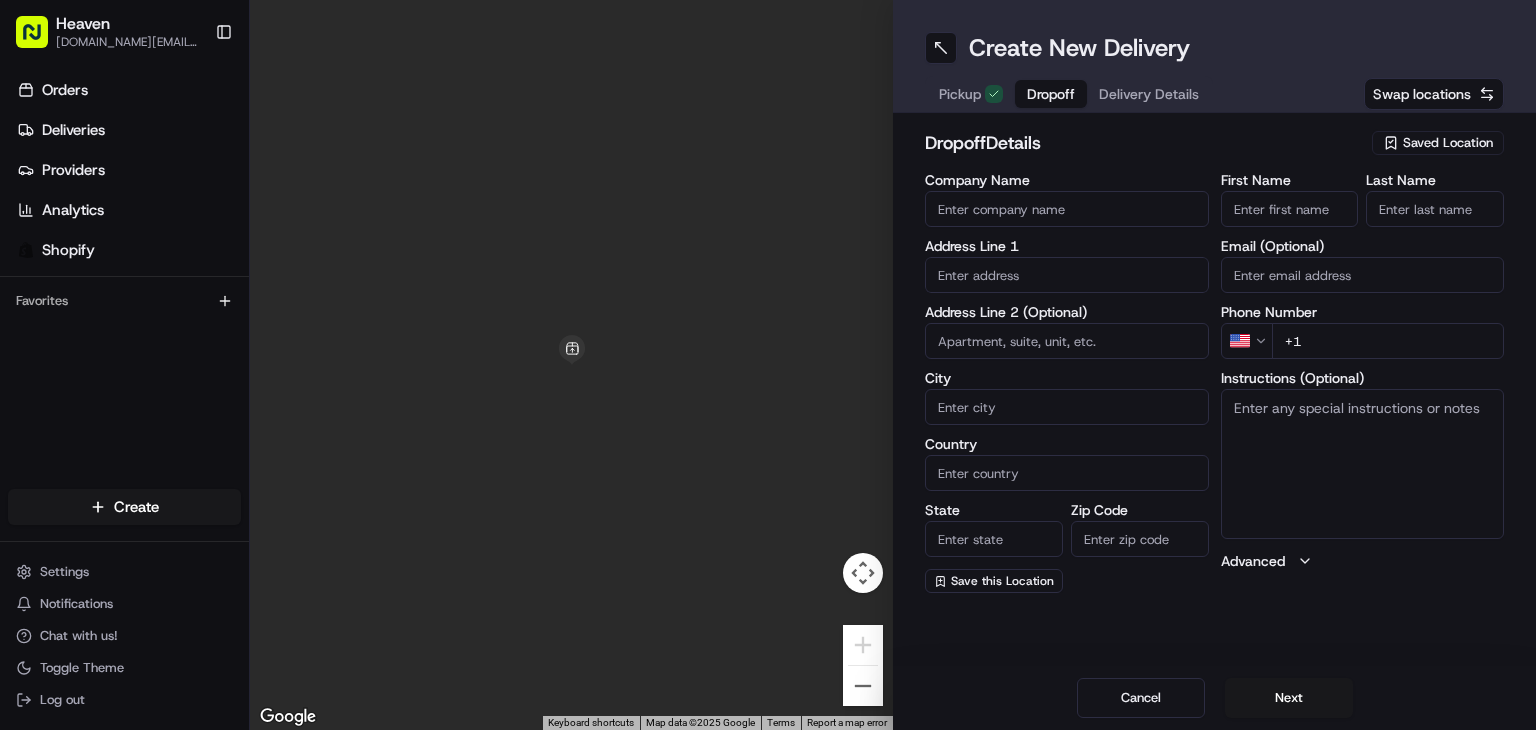 click on "First Name" at bounding box center (1290, 209) 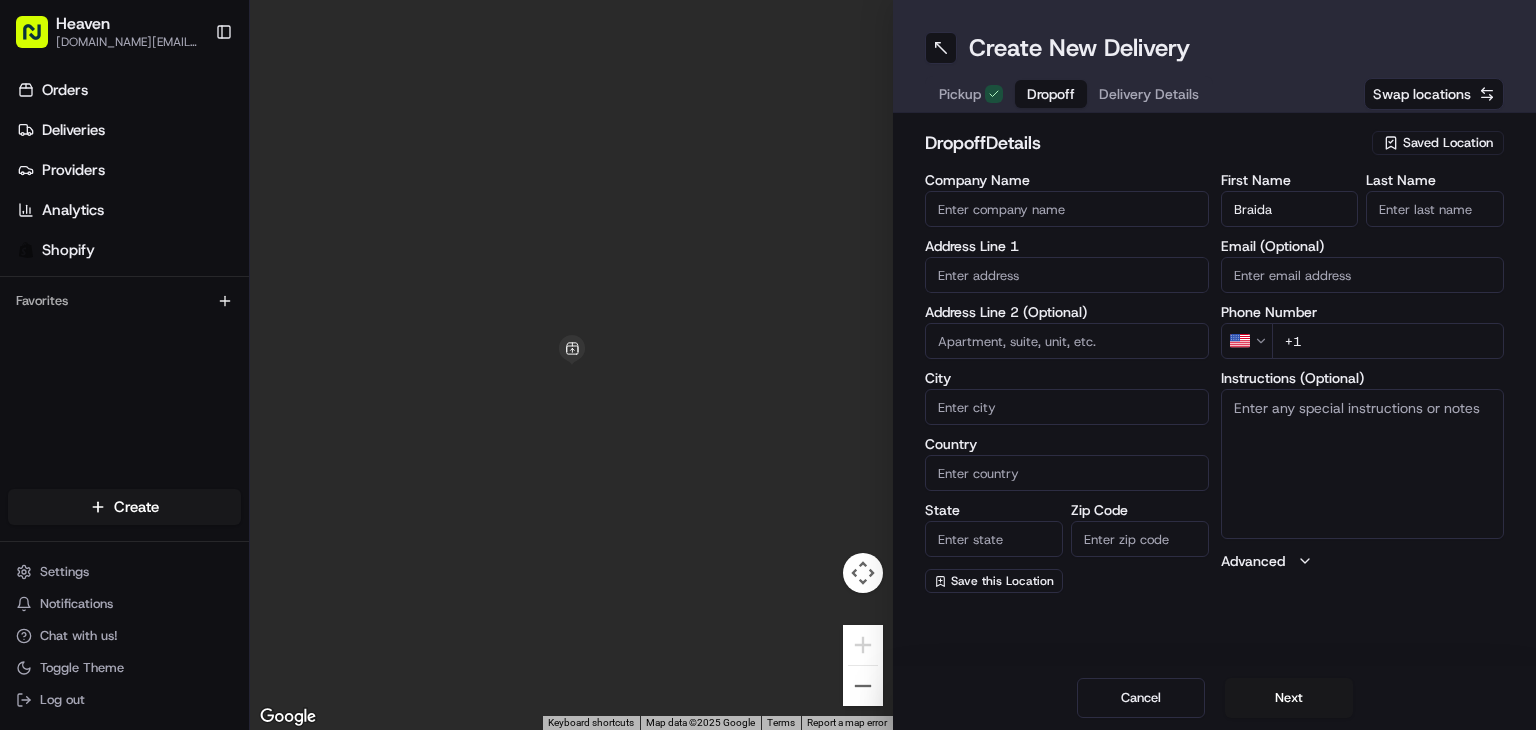type on "Braida" 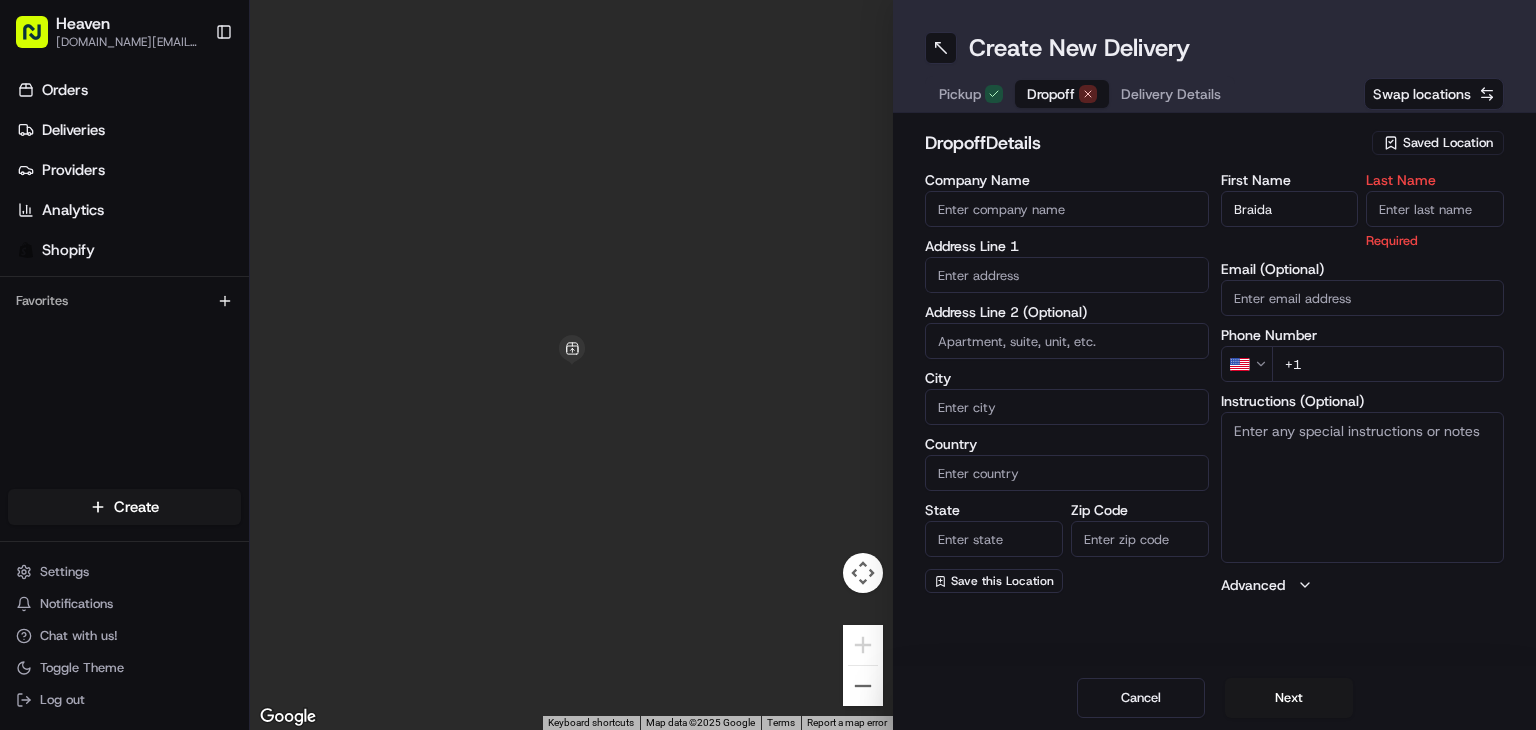 paste on "Braida" 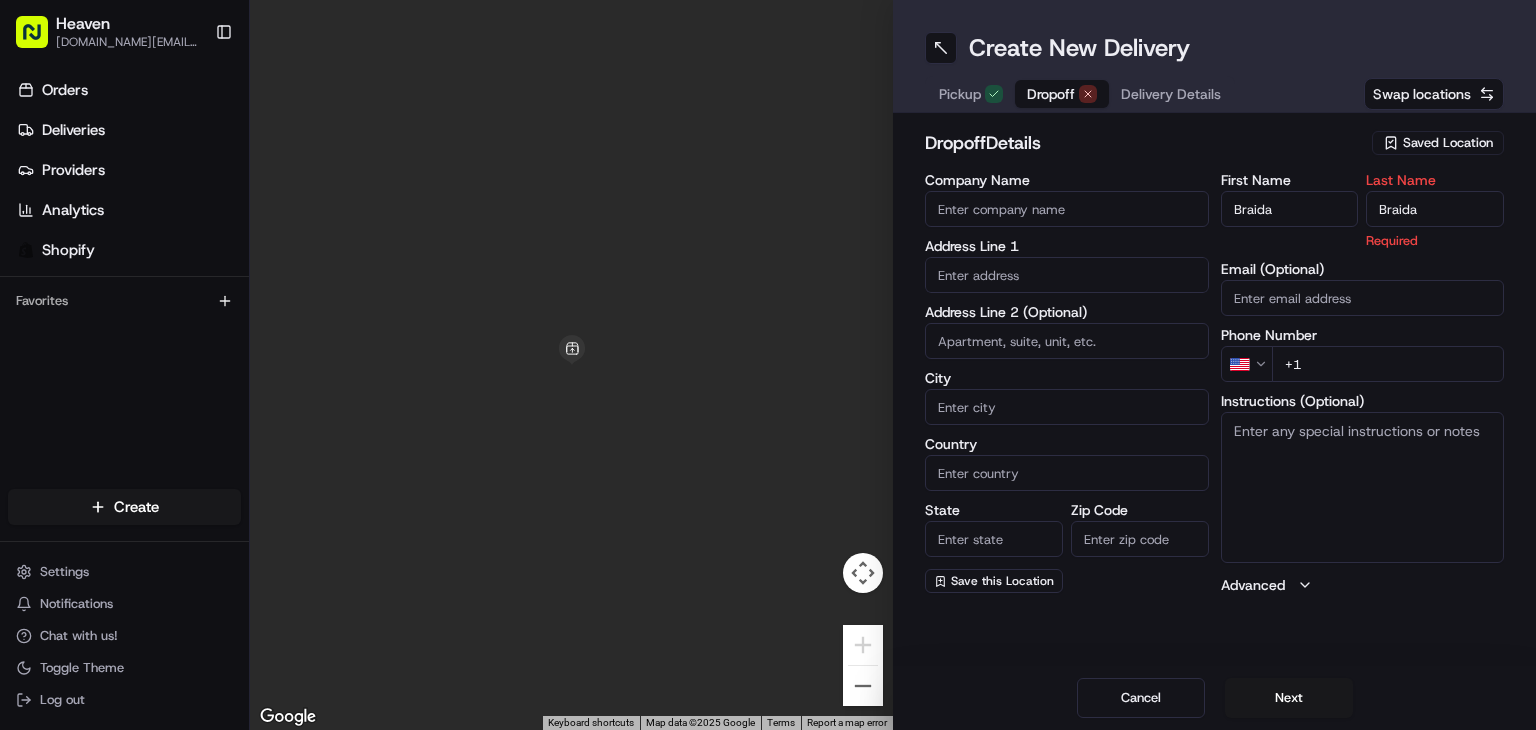 type on "Braida" 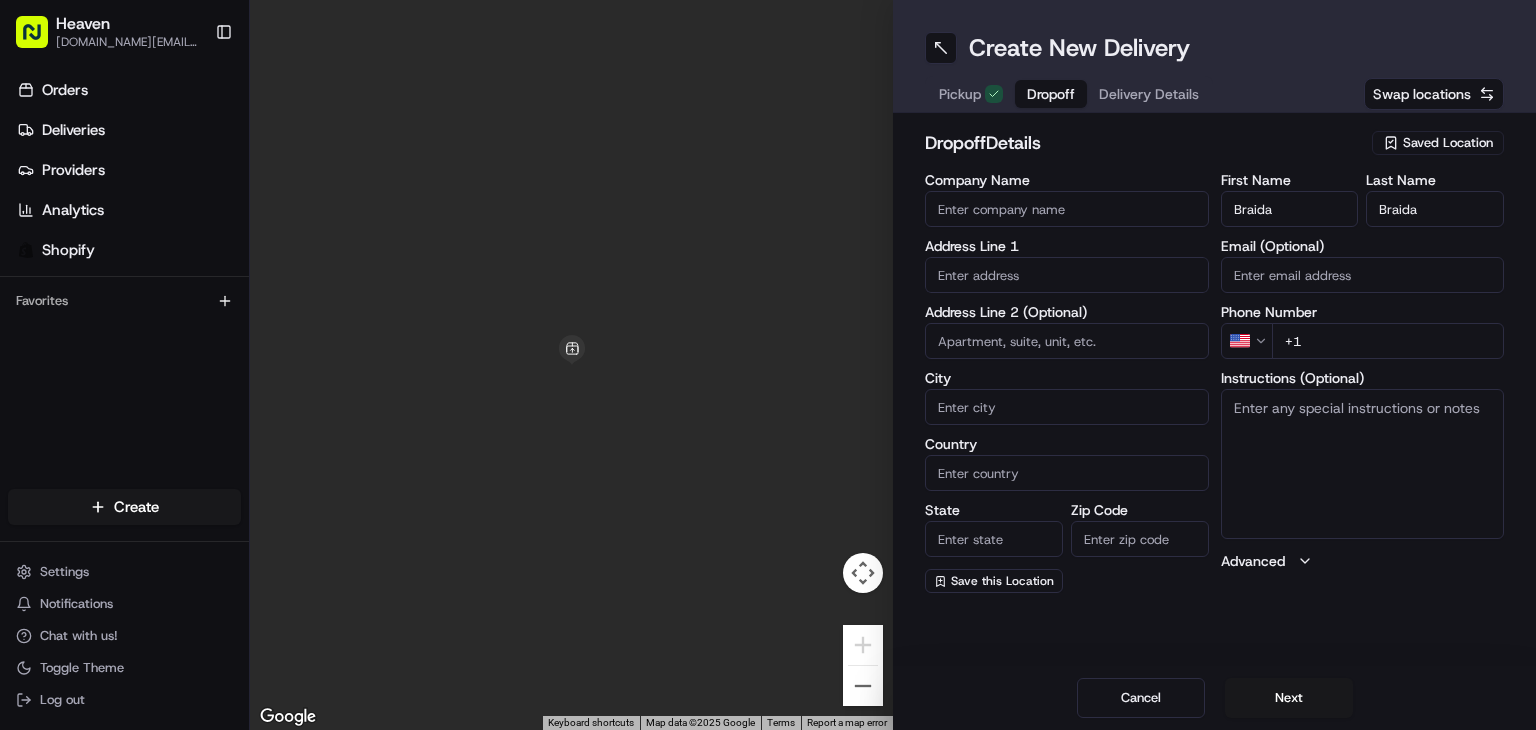 click on "Heaven [DOMAIN_NAME][EMAIL_ADDRESS][DOMAIN_NAME] Toggle Sidebar Orders Deliveries Providers Analytics Shopify Favorites Main Menu Members & Organization Organization Users Roles Preferences Customization Tracking Orchestration Automations Dispatch Strategy Locations Pickup Locations Dropoff Locations Billing Billing Refund Requests Integrations Notification Triggers Webhooks API Keys Request Logs Create Settings Notifications Chat with us! Toggle Theme Log out ← Move left → Move right ↑ Move up ↓ Move down + Zoom in - Zoom out Home Jump left by 75% End Jump right by 75% Page Up Jump up by 75% Page Down Jump down by 75% Keyboard shortcuts Map Data Map data ©2025 Google Map data ©2025 Google 1 m  Click to toggle between metric and imperial units Terms Report a map error Create New Delivery Pickup Dropoff Delivery Details Swap locations dropoff  Details Saved Location Company Name Address Line 1 Address Line 2 (Optional) City Country State Zip Code Save this Location First Name [PERSON_NAME] Last Name [PERSON_NAME] [GEOGRAPHIC_DATA]" at bounding box center [768, 365] 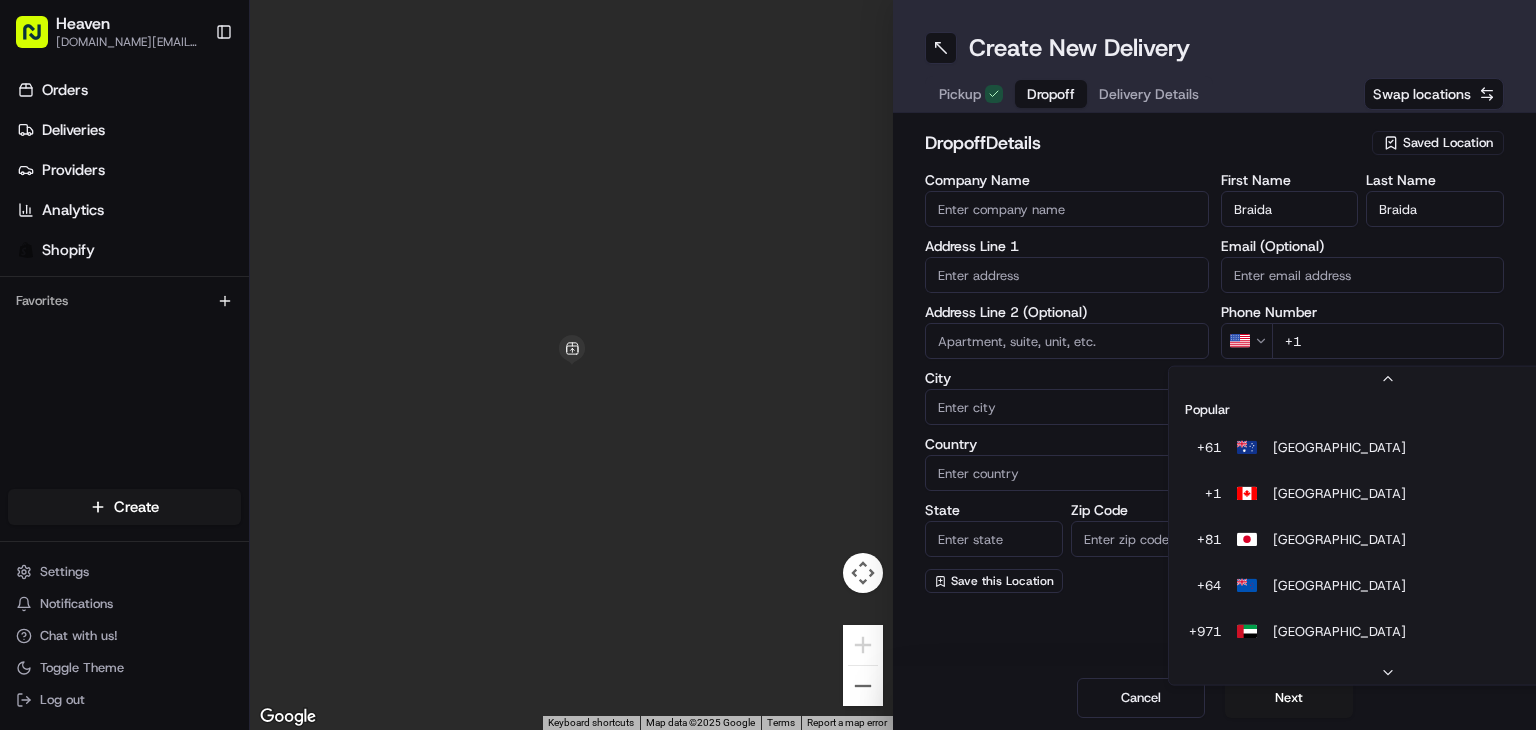 scroll, scrollTop: 85, scrollLeft: 0, axis: vertical 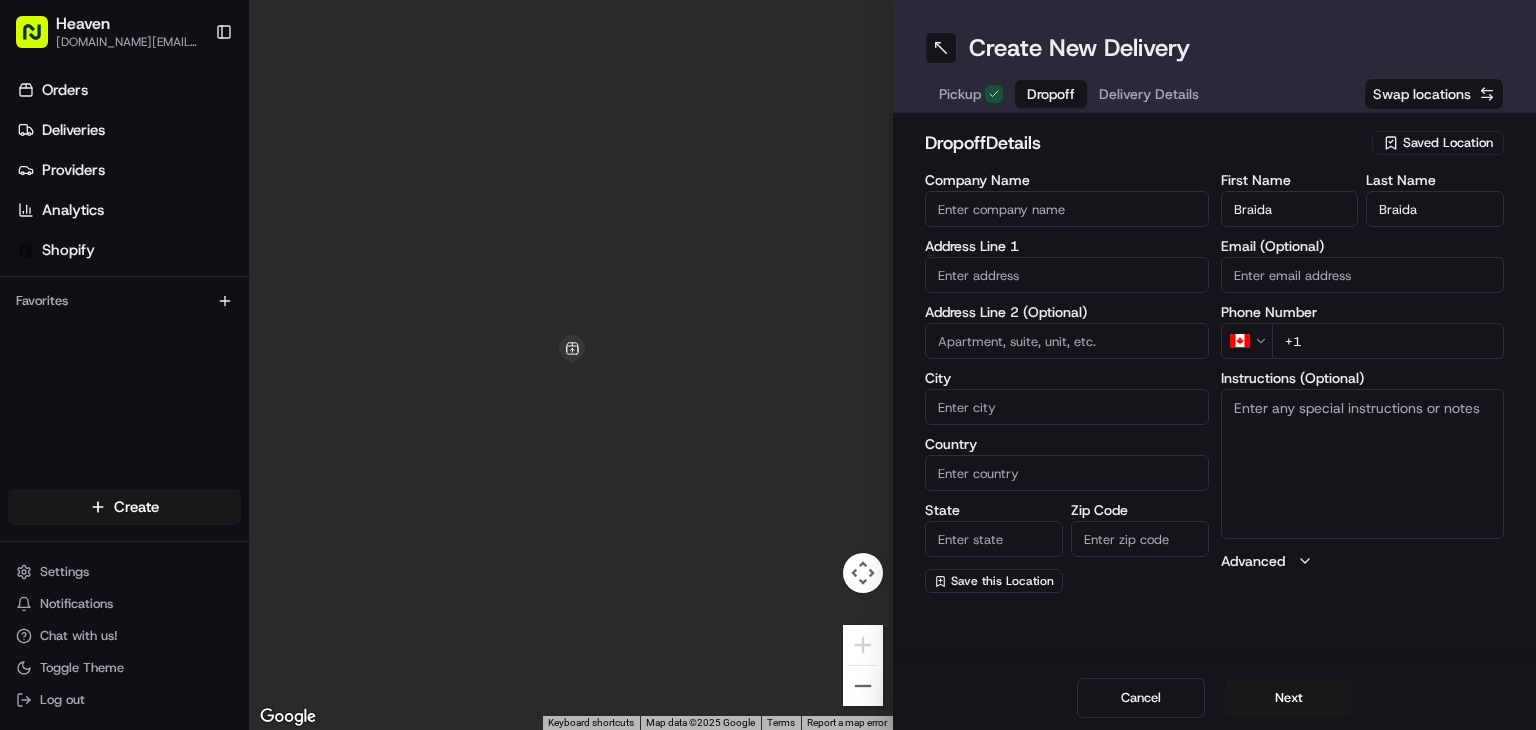 click on "+1" at bounding box center (1388, 341) 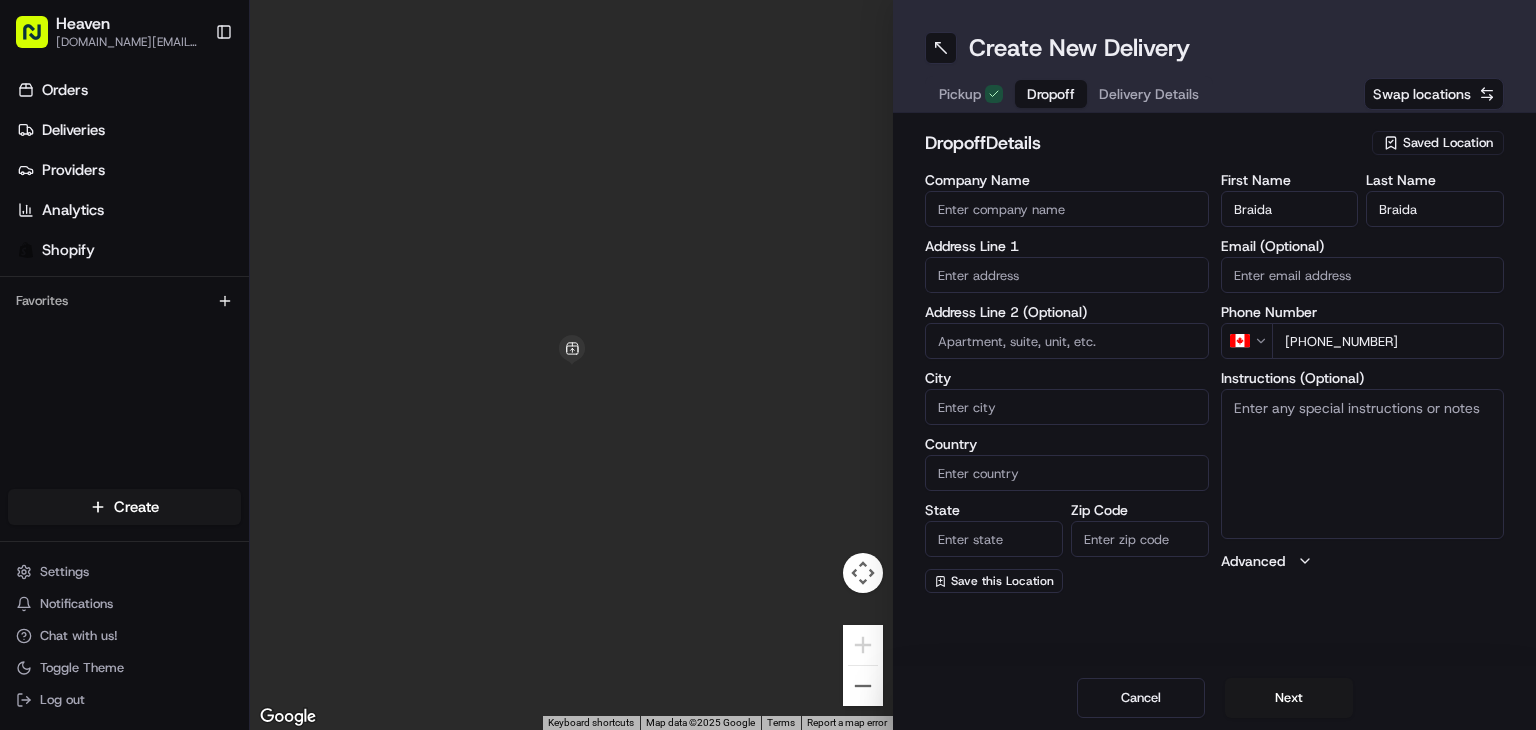 type on "[PHONE_NUMBER]" 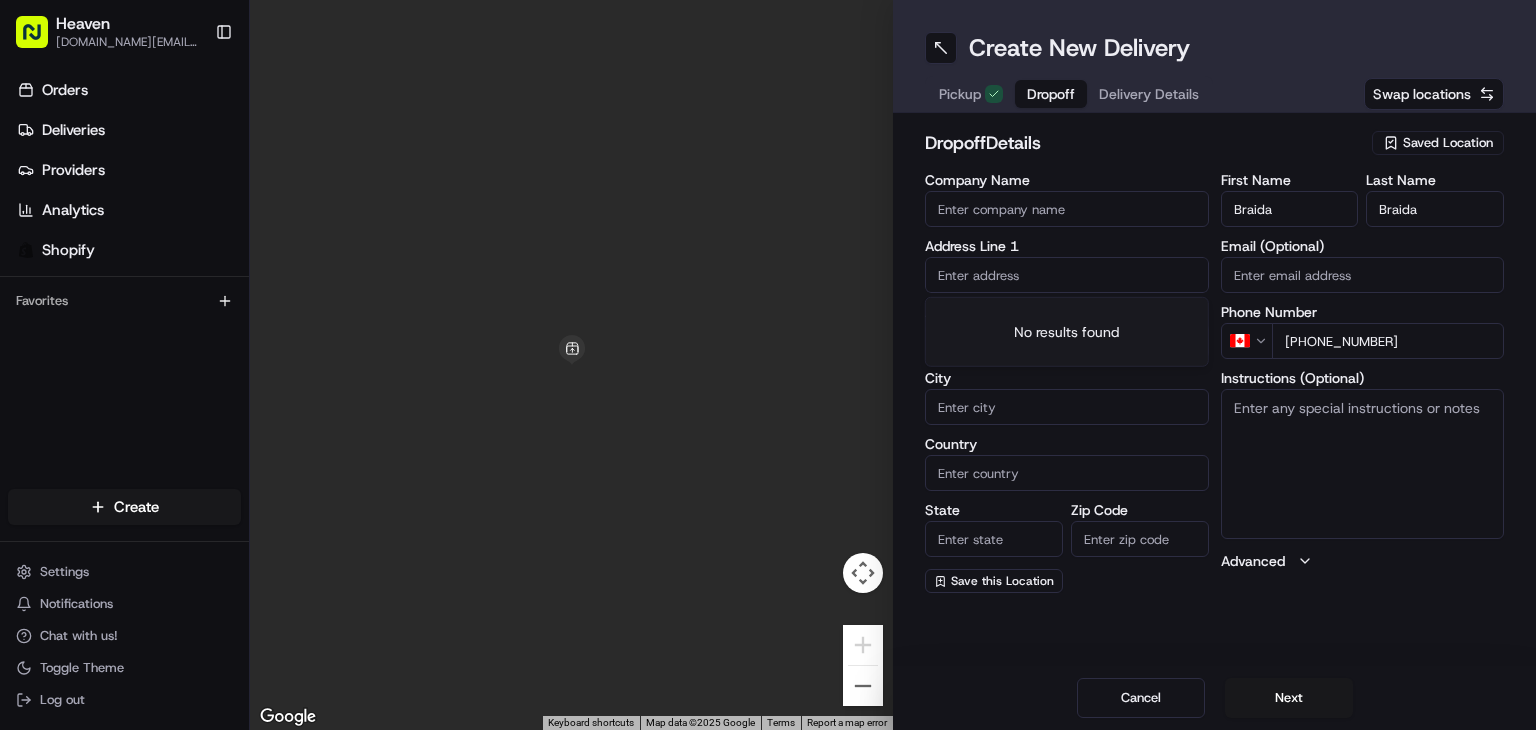 click at bounding box center (1067, 275) 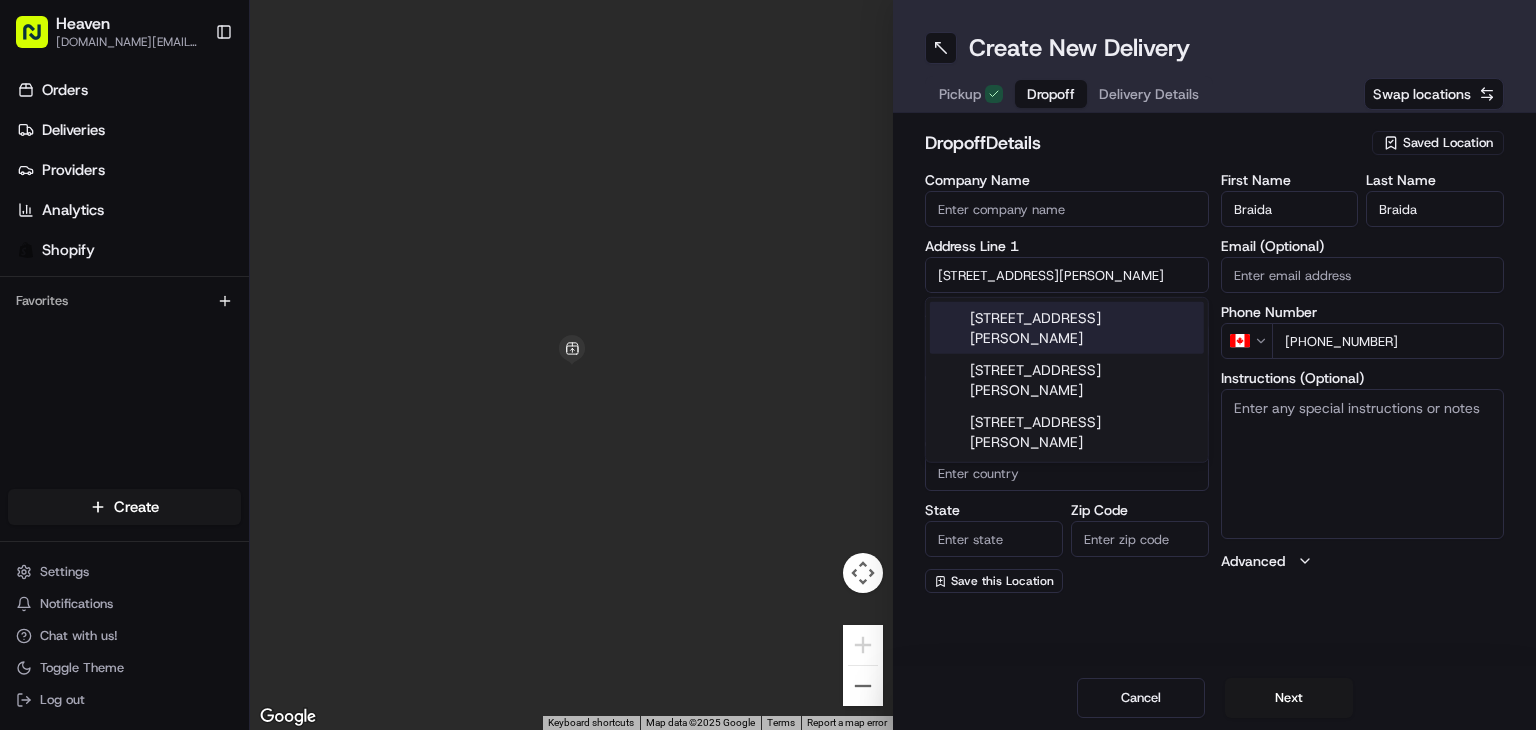 click on "[STREET_ADDRESS][PERSON_NAME]" at bounding box center (1067, 328) 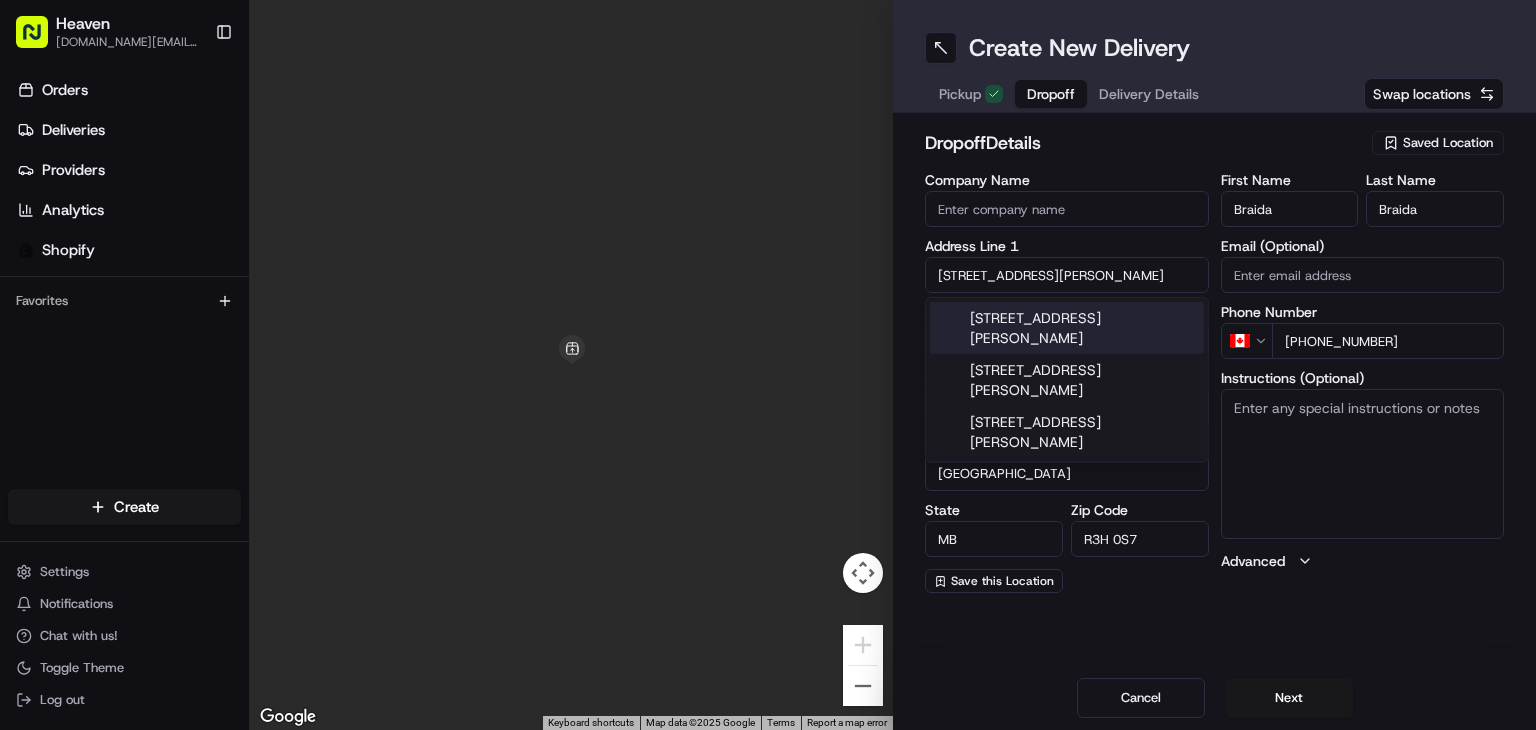 type on "[STREET_ADDRESS][PERSON_NAME]" 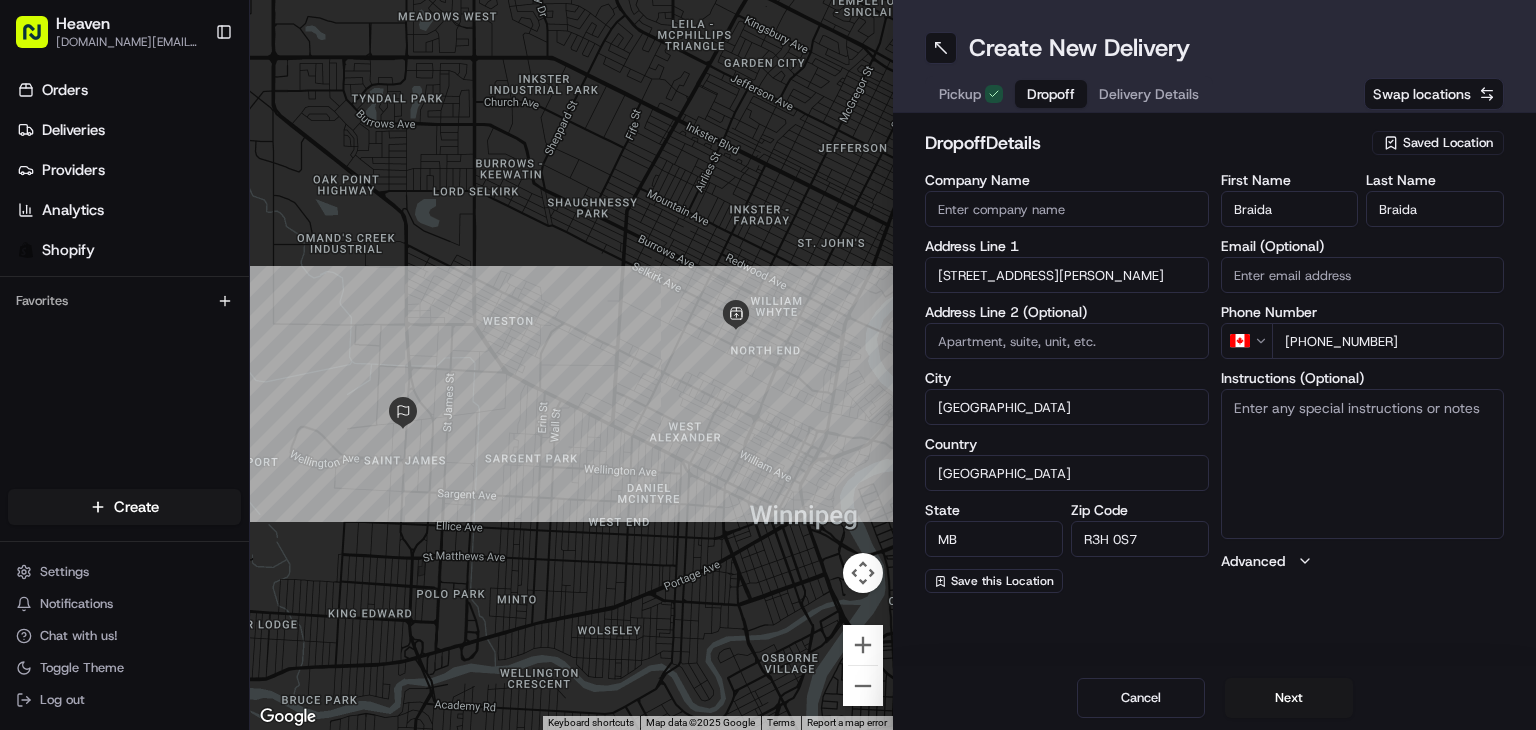 click at bounding box center [1067, 341] 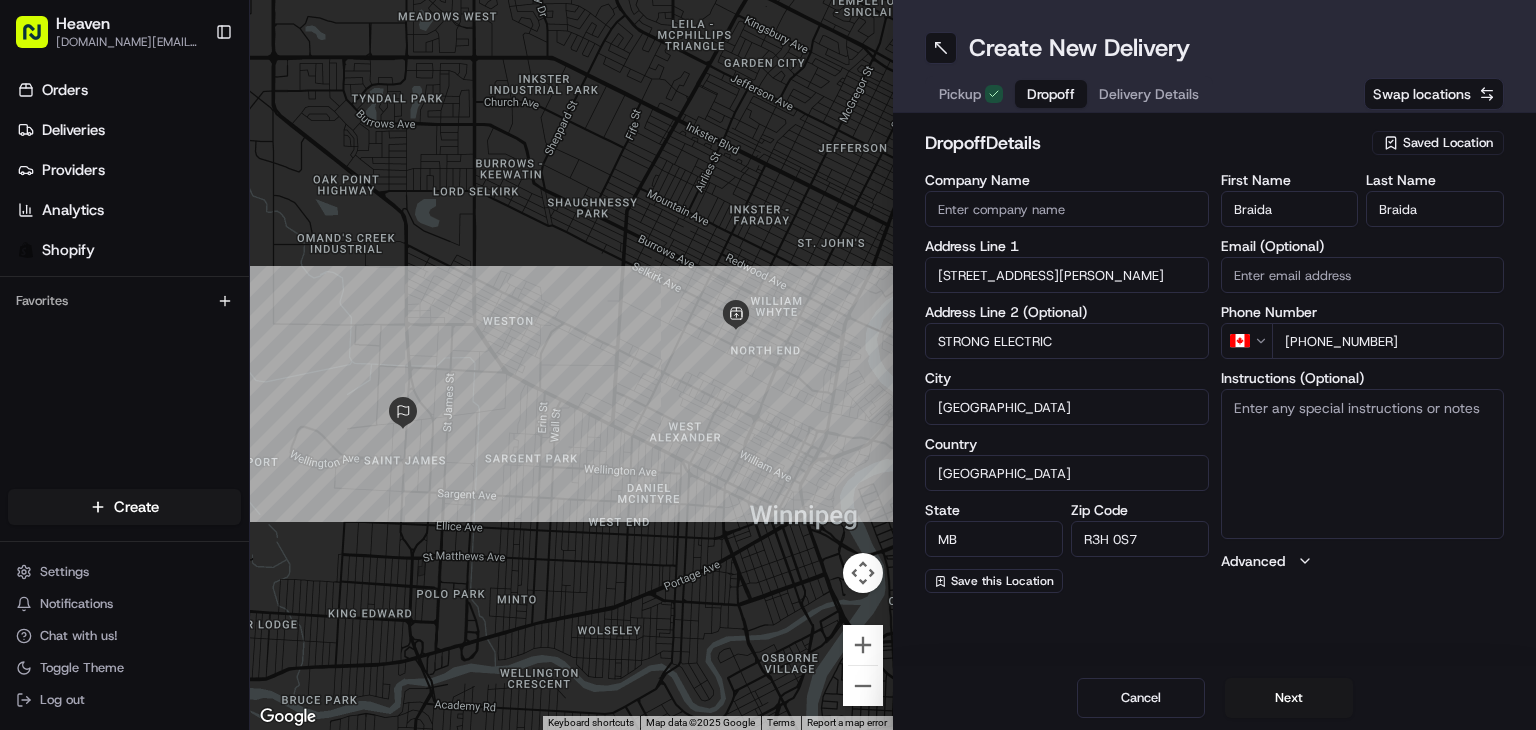 click on "STRONG ELECTRIC" at bounding box center [1067, 341] 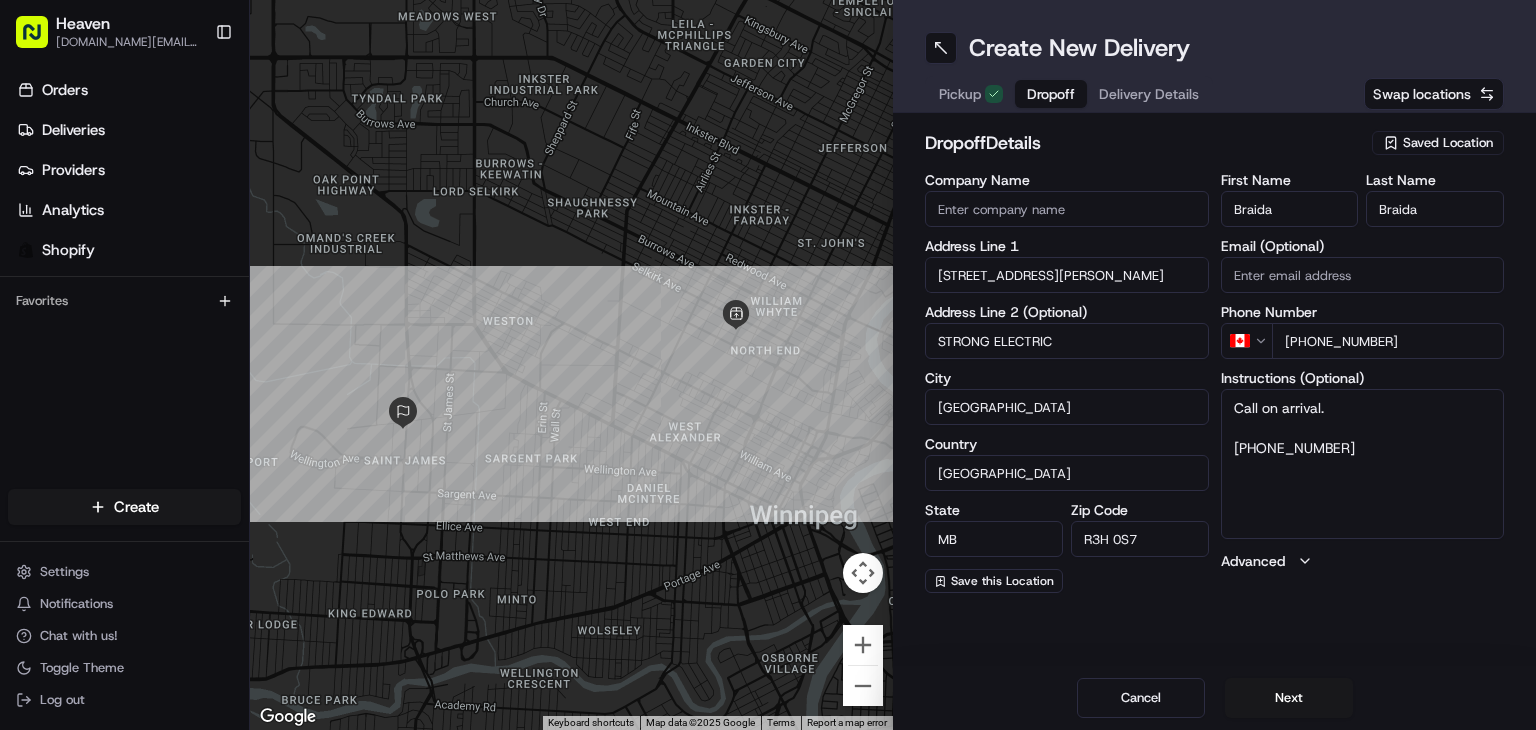 click on "Call on arrival.
[PHONE_NUMBER]" at bounding box center (1363, 464) 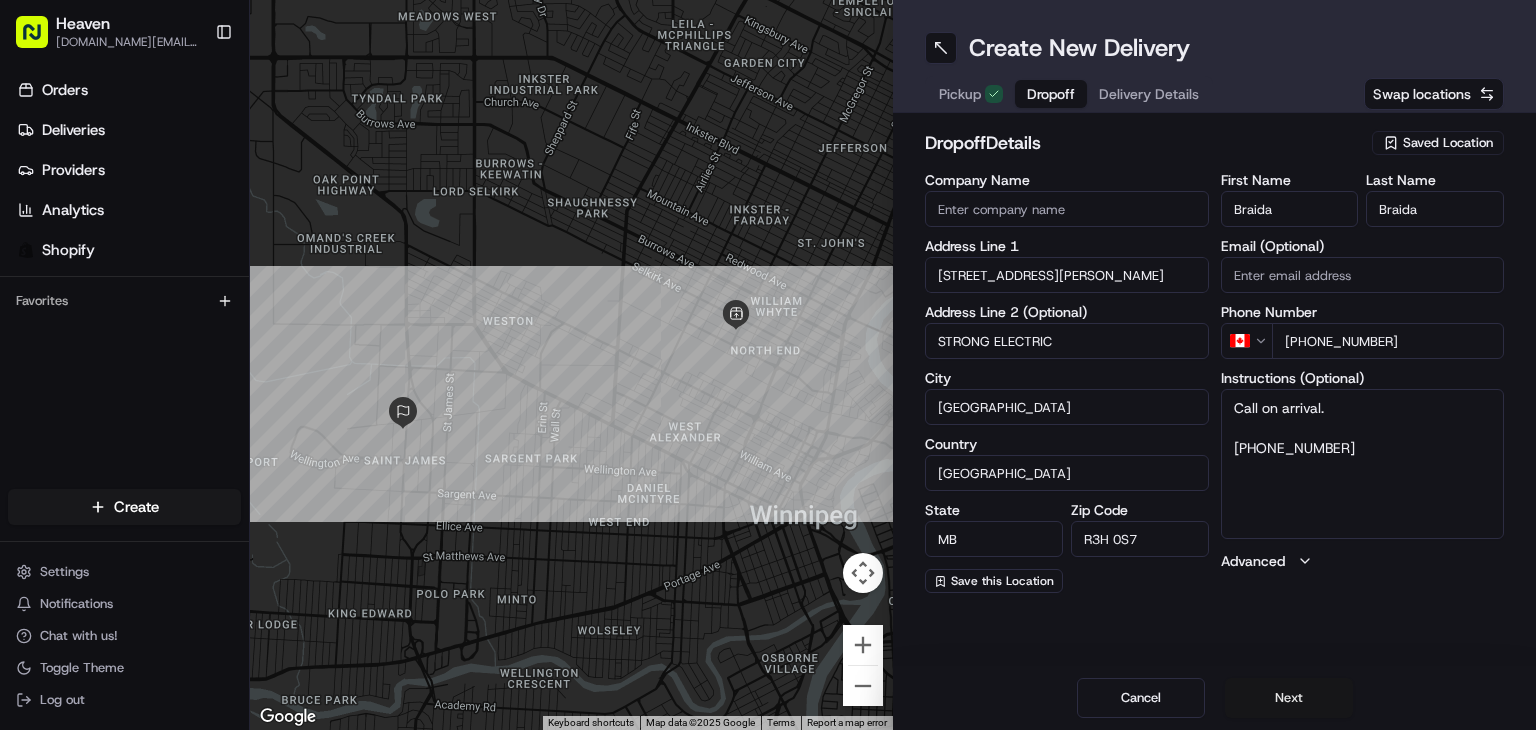 type on "Call on arrival.
[PHONE_NUMBER]" 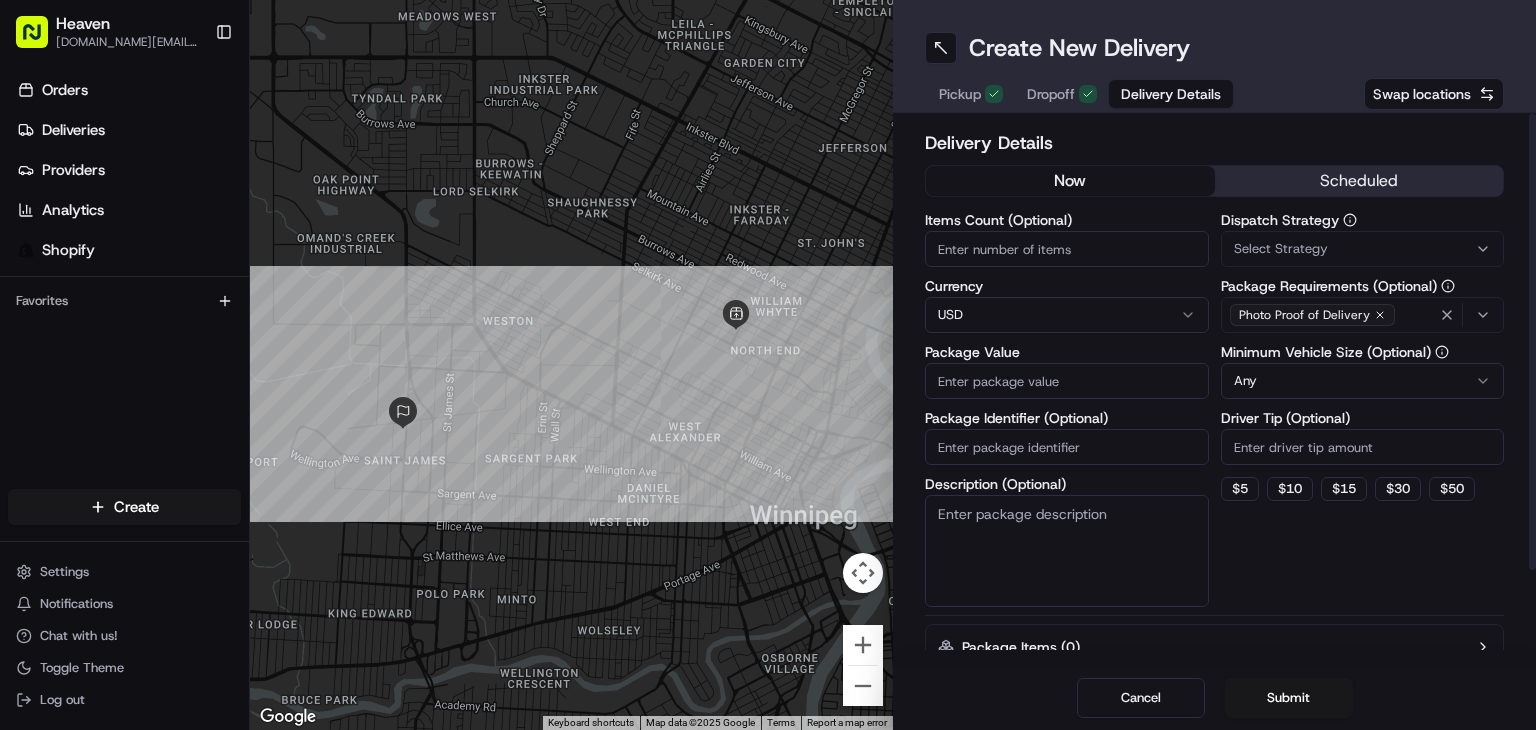 click on "Items Count (Optional)" at bounding box center [1067, 249] 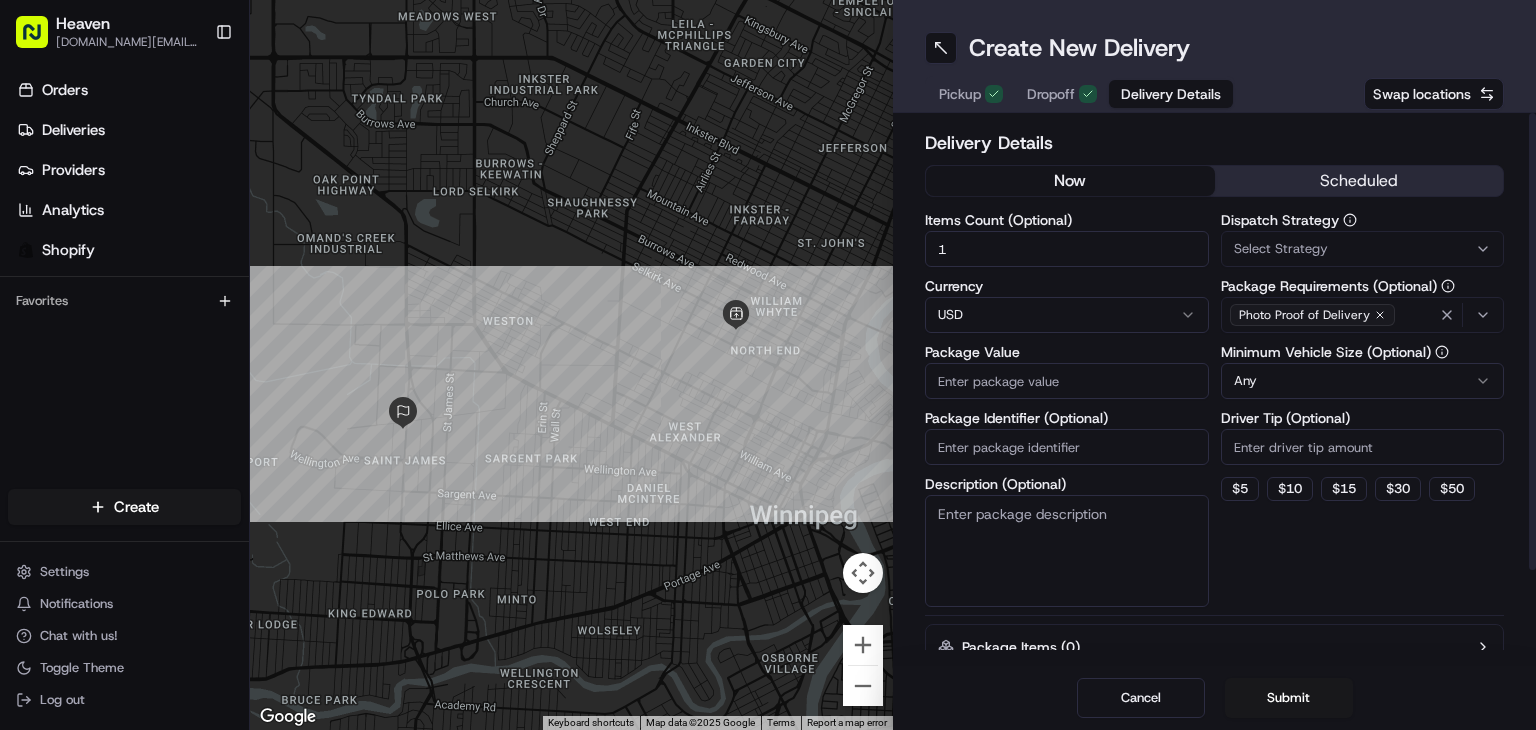 type on "1" 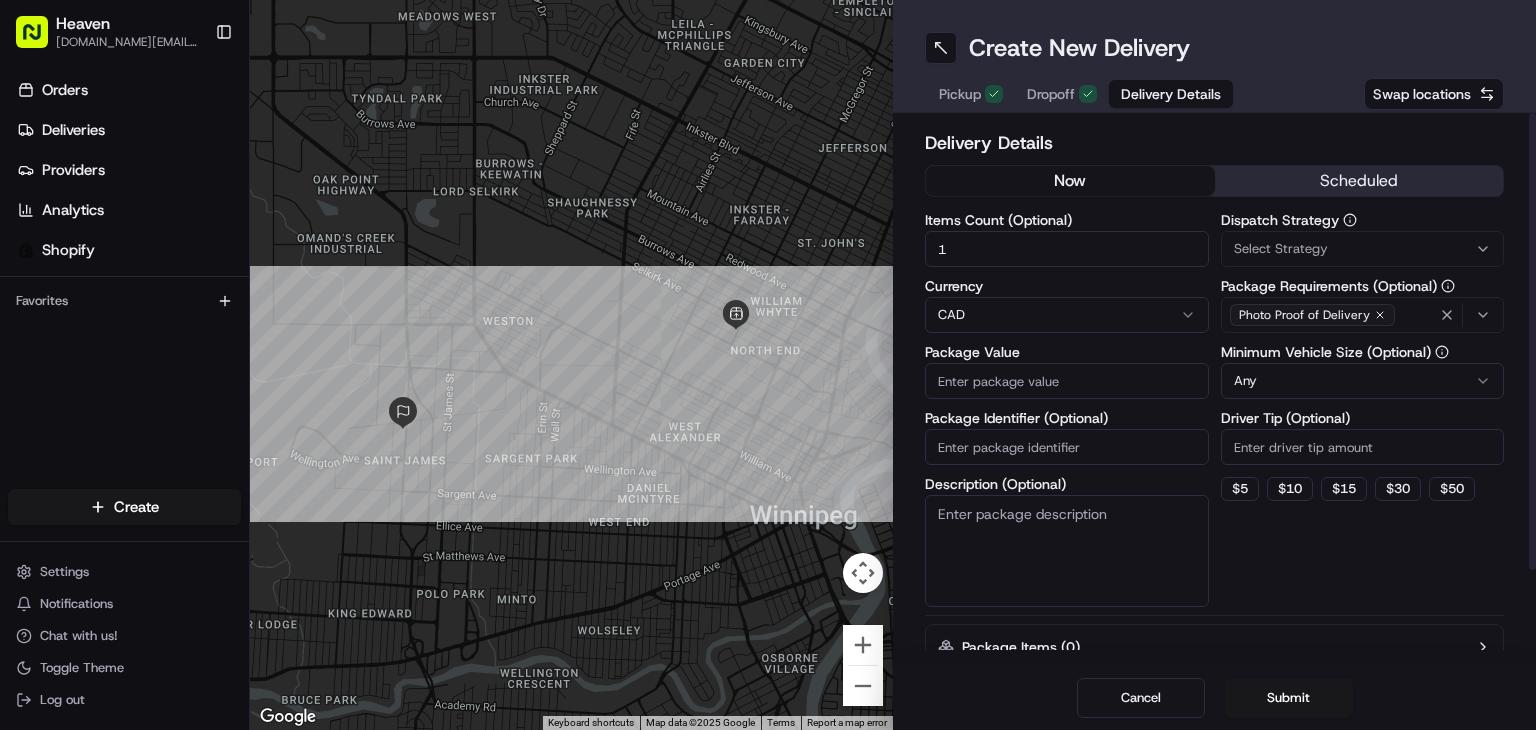 click on "Package Value" at bounding box center [1067, 381] 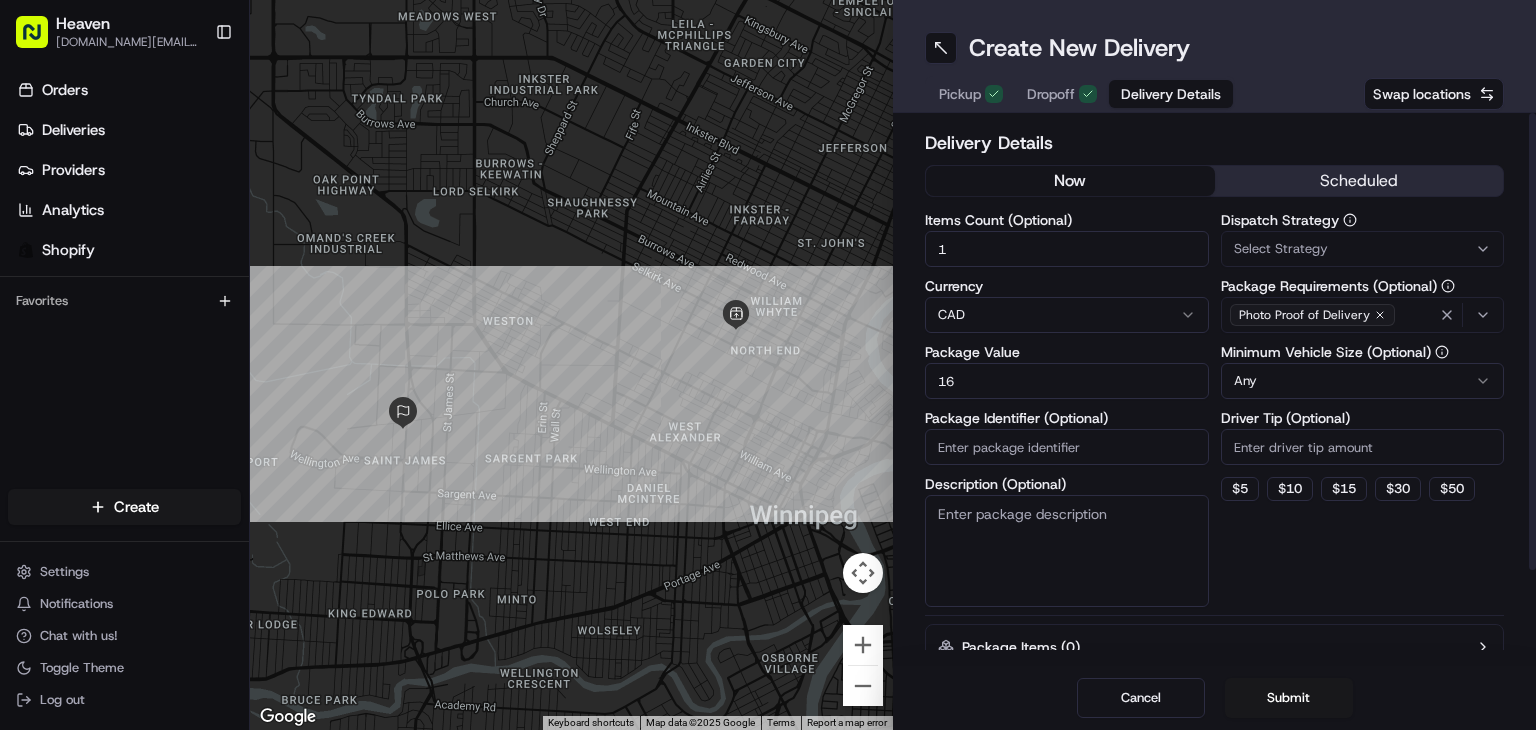 type on "168" 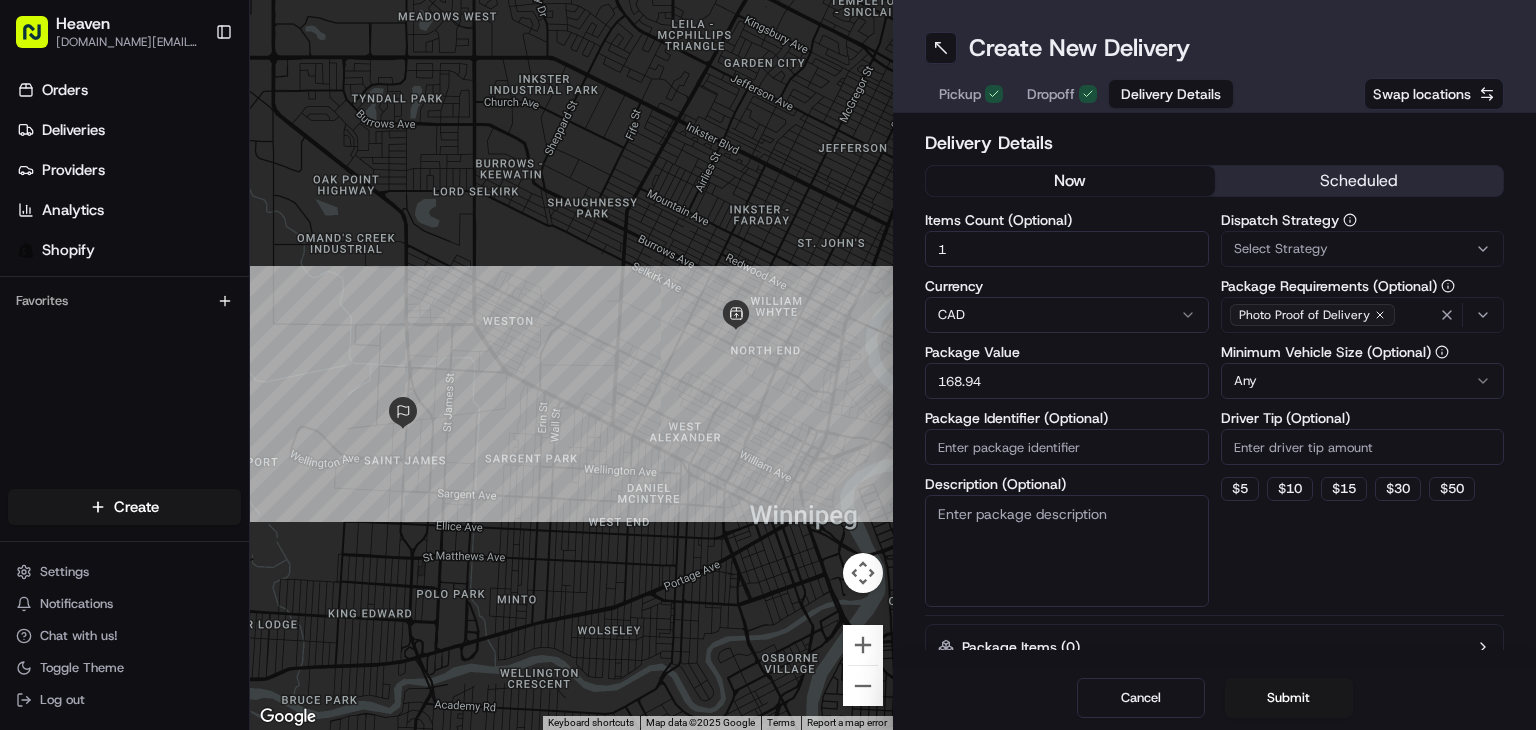 type on "168.94" 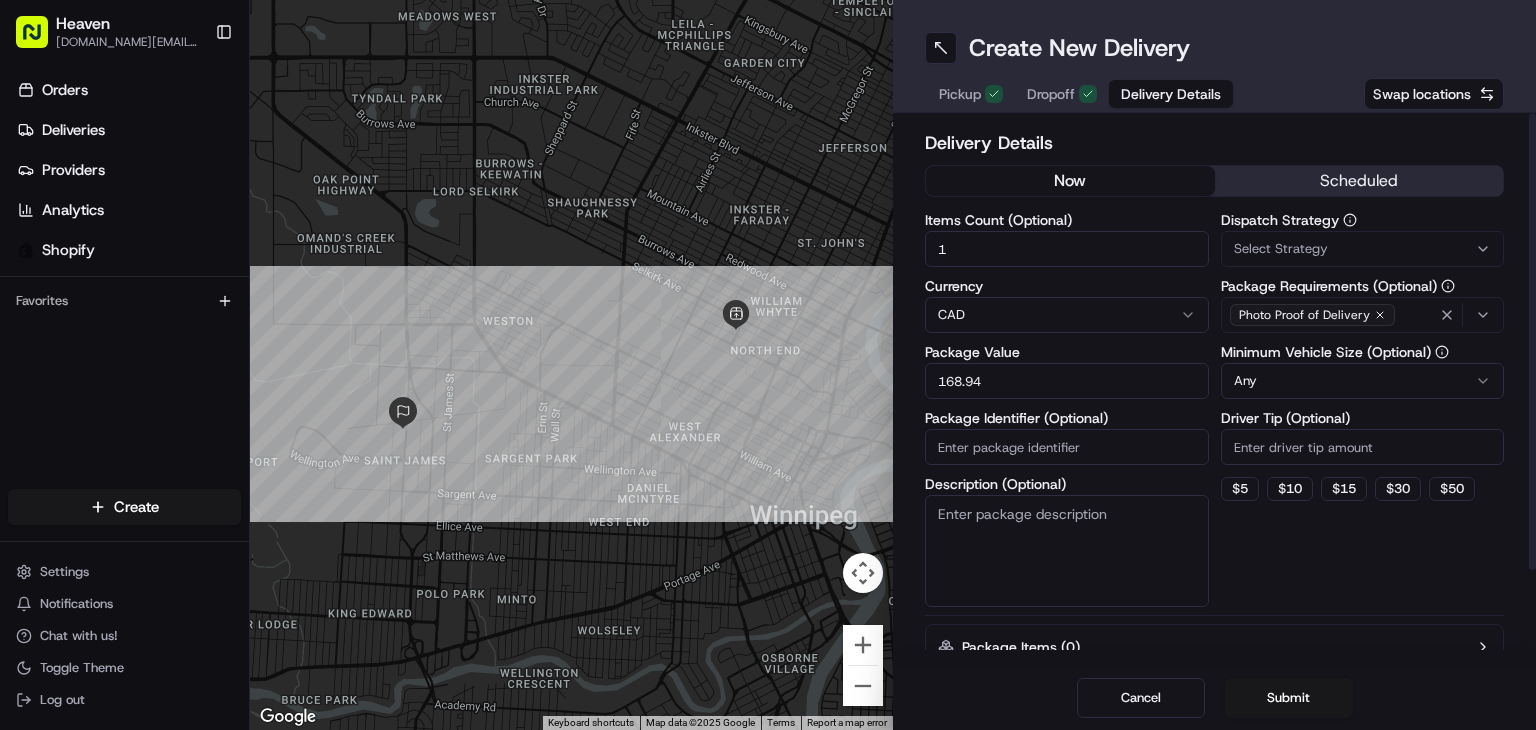click on "Package Identifier (Optional)" at bounding box center (1067, 447) 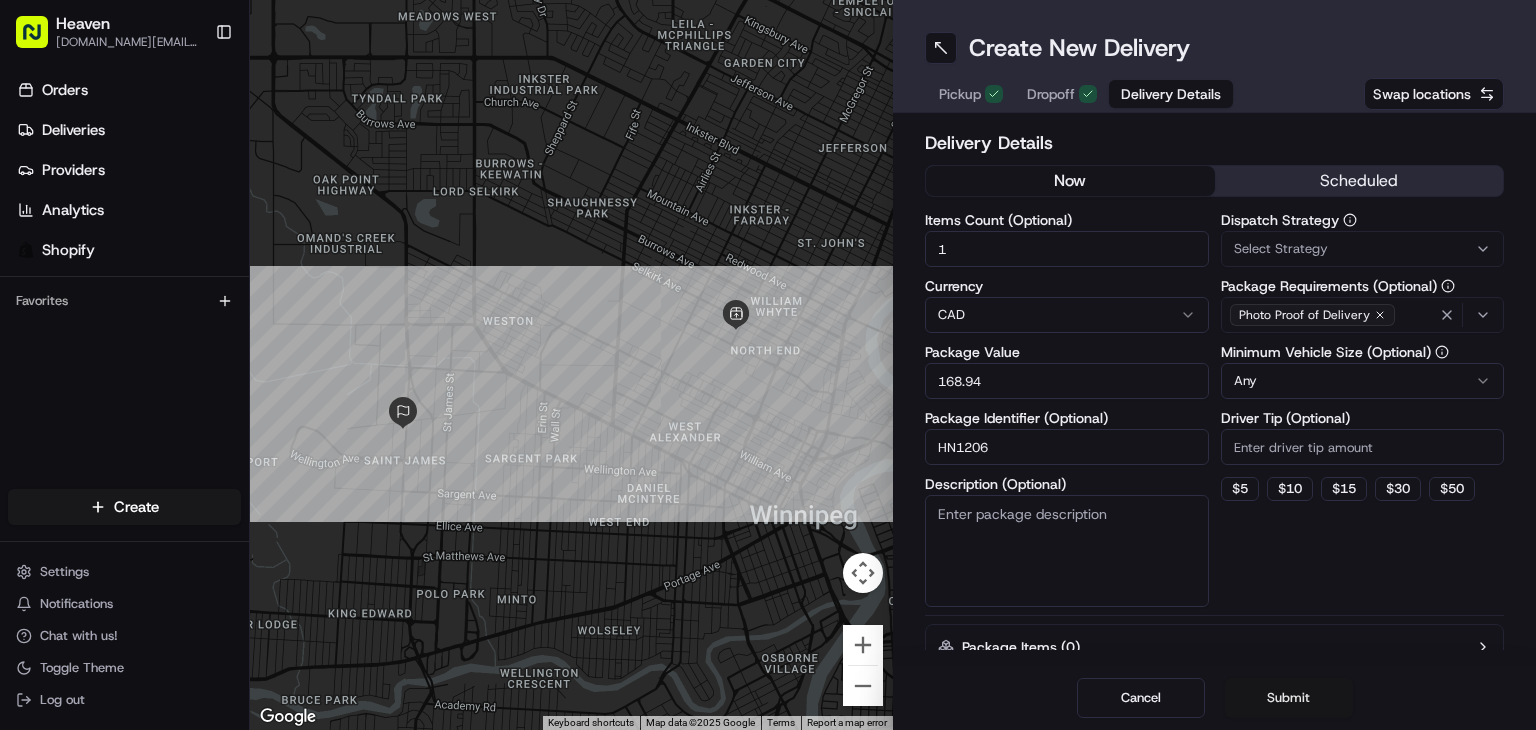 type on "HN1206" 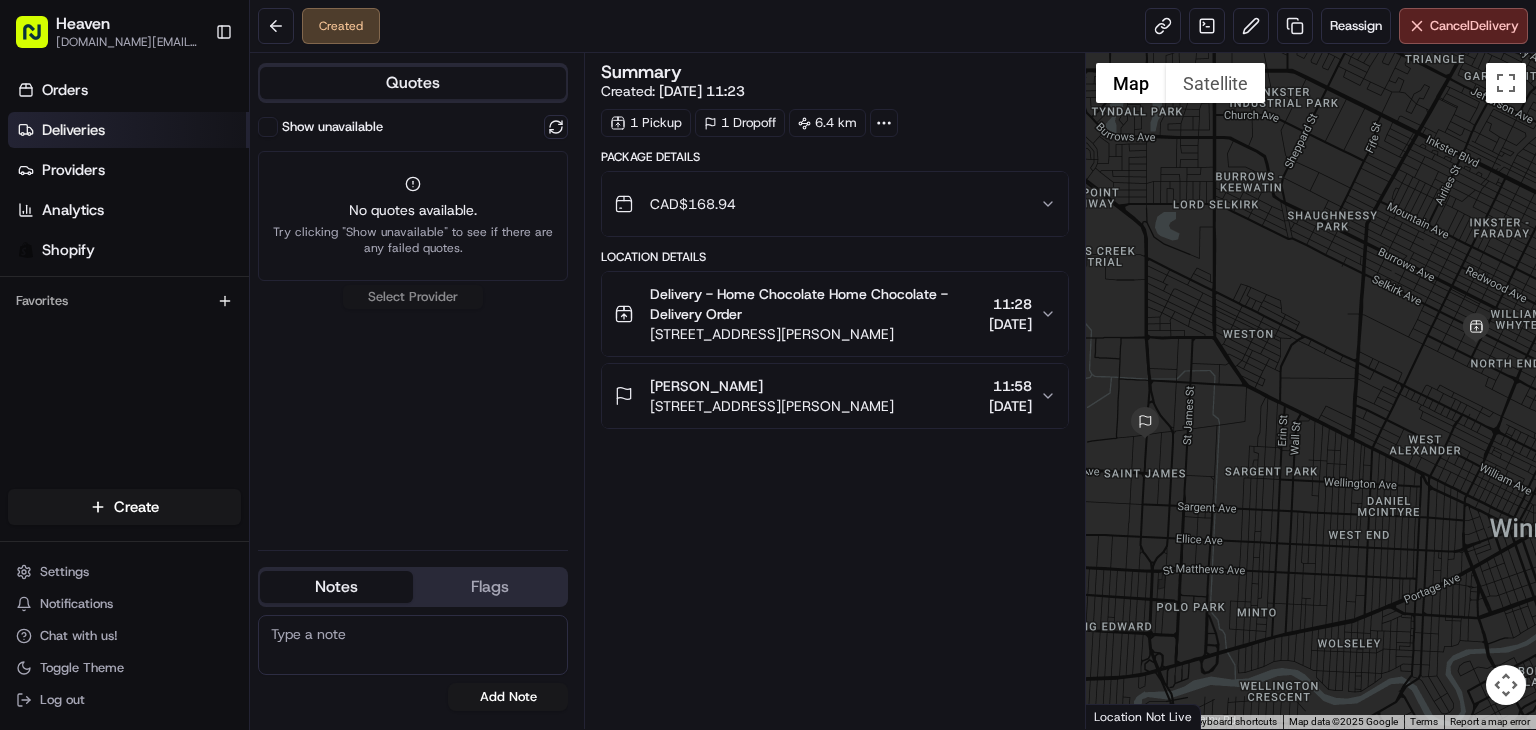 click on "Deliveries" at bounding box center [73, 130] 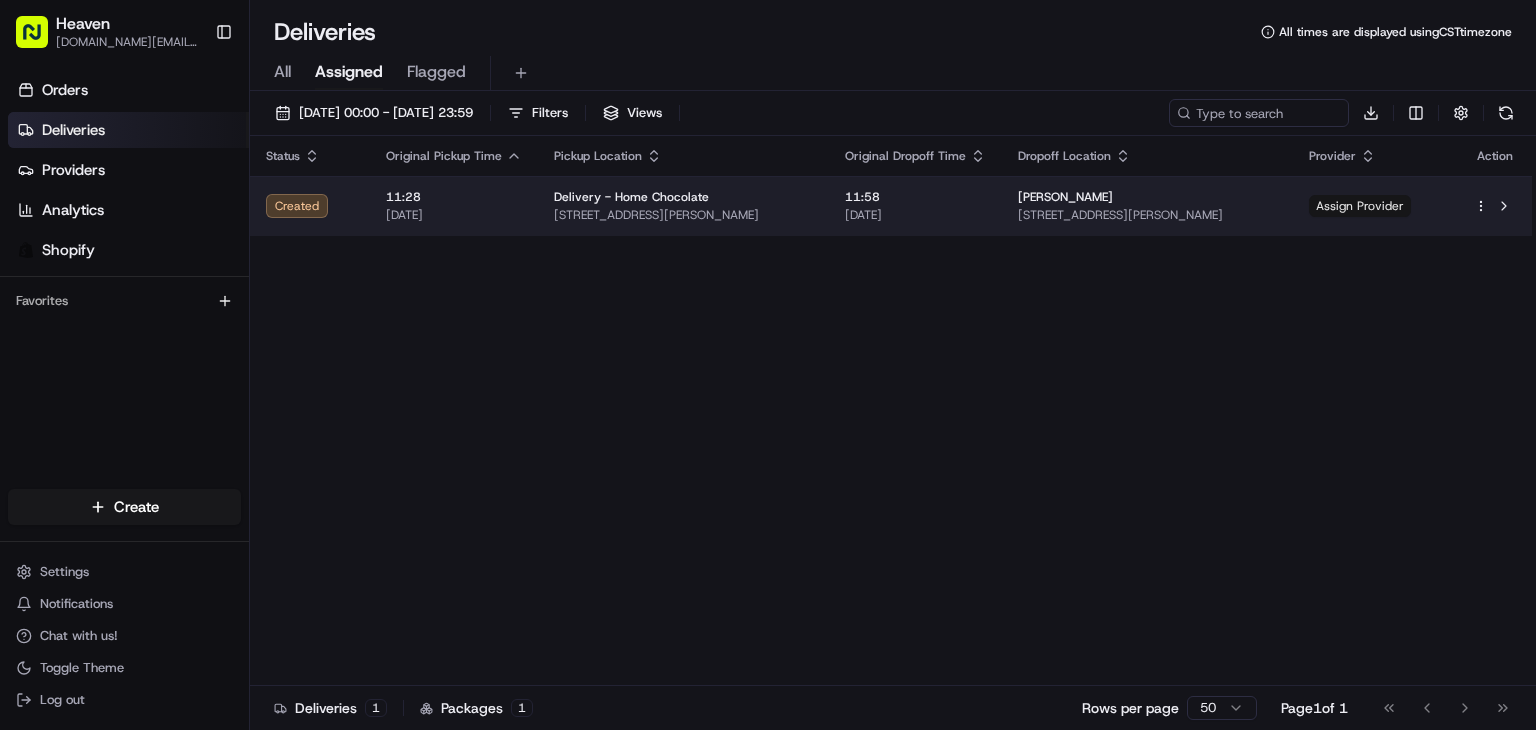 click on "Assign Provider" at bounding box center (1360, 206) 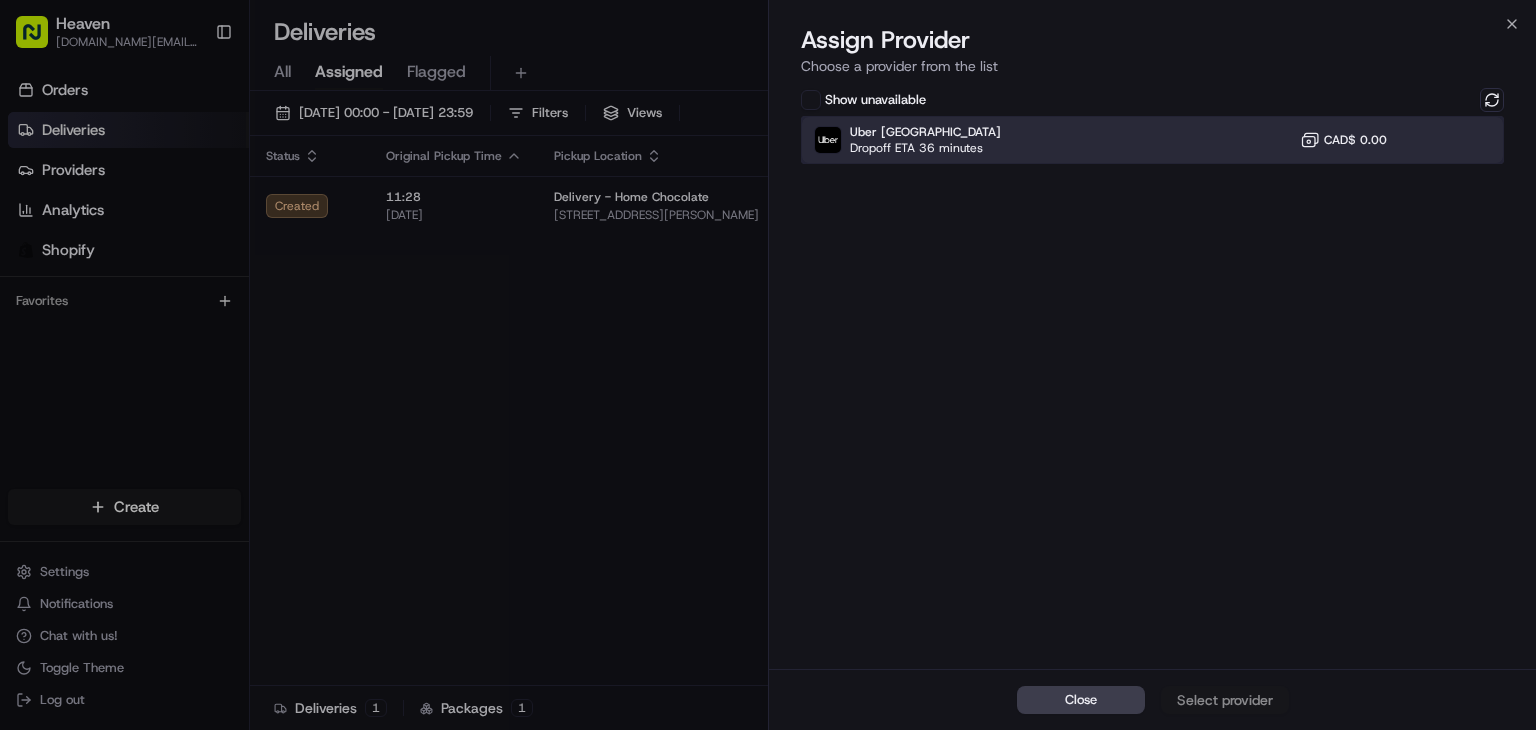 click on "Uber Canada Dropoff ETA   36 minutes CAD$   0.00" at bounding box center (1152, 140) 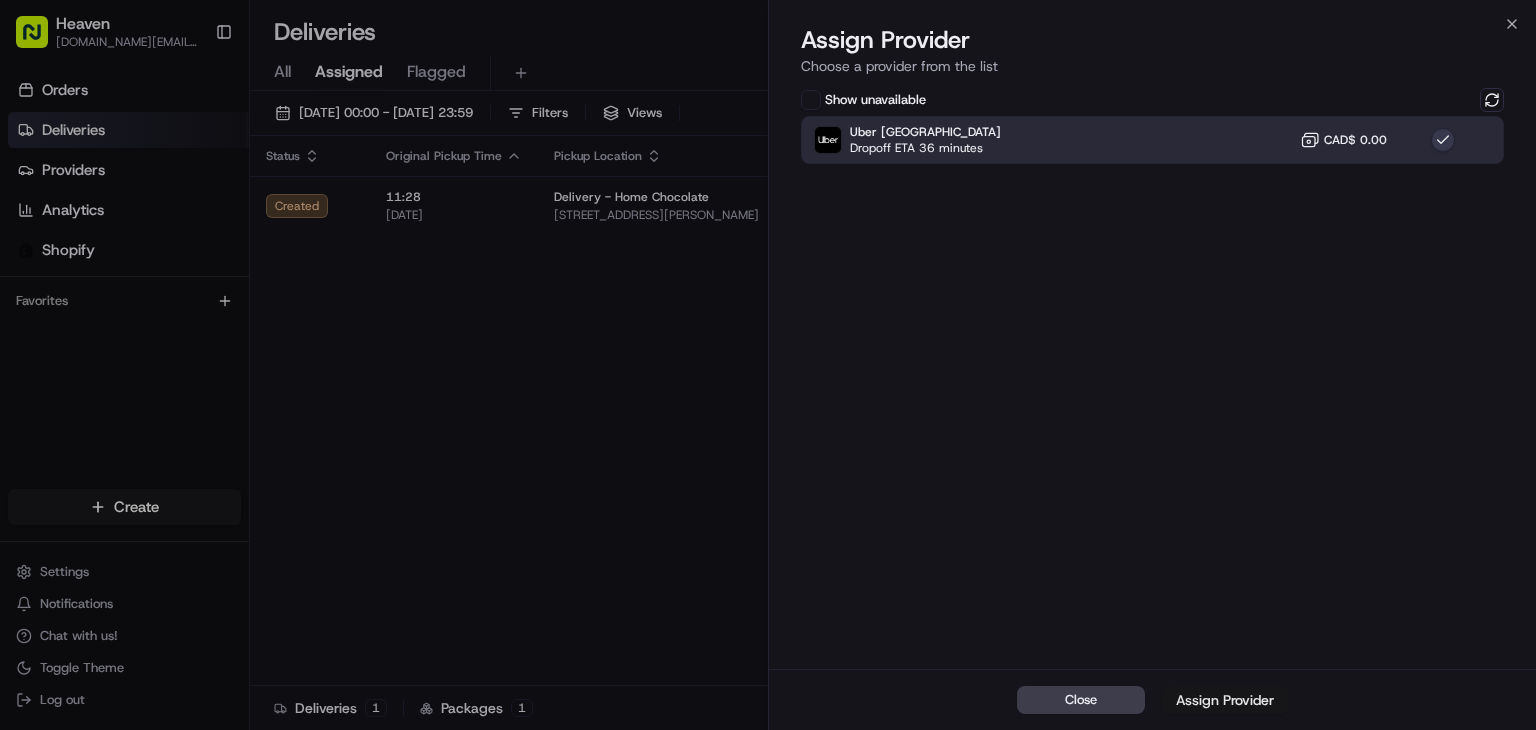 click on "Assign Provider" at bounding box center (1225, 700) 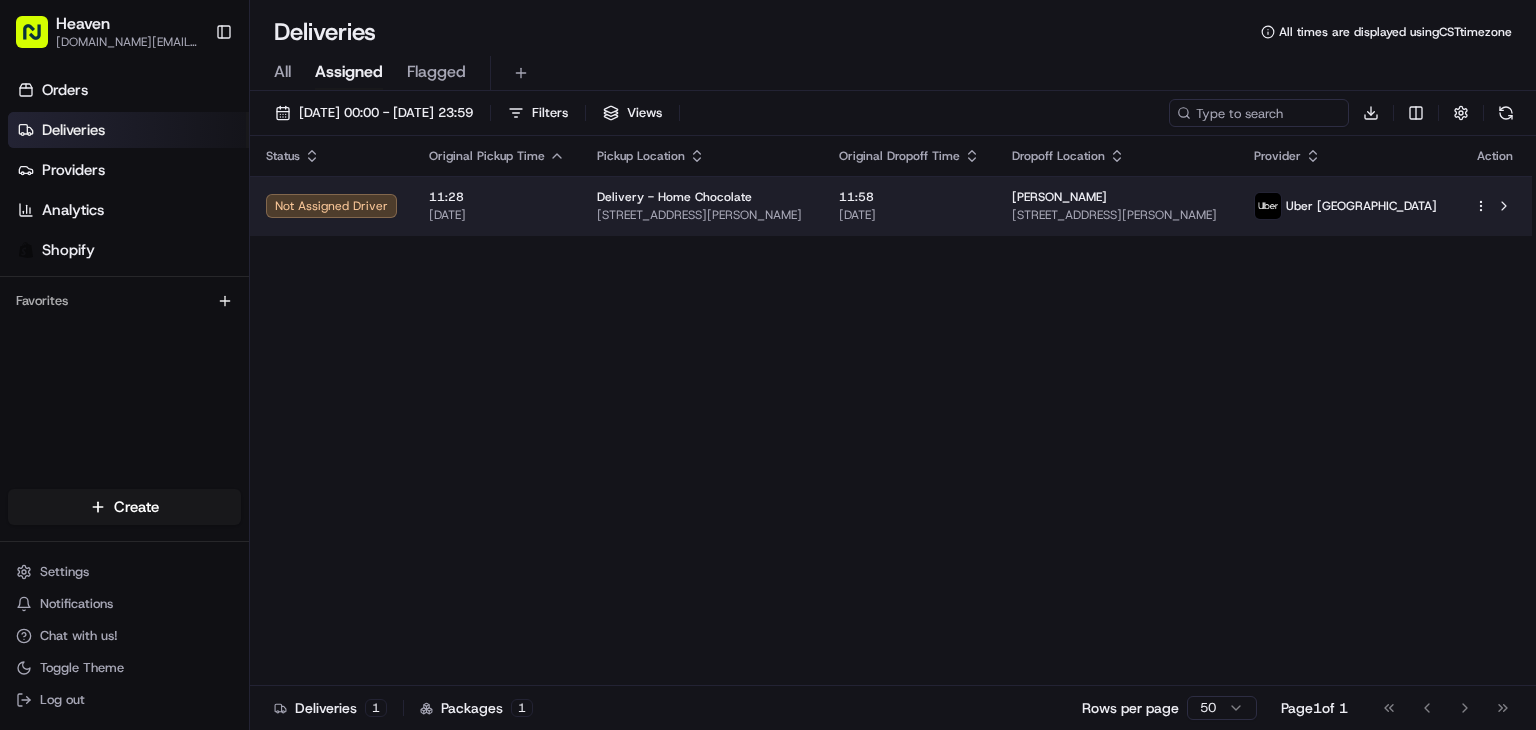 click on "[DATE]" at bounding box center [909, 215] 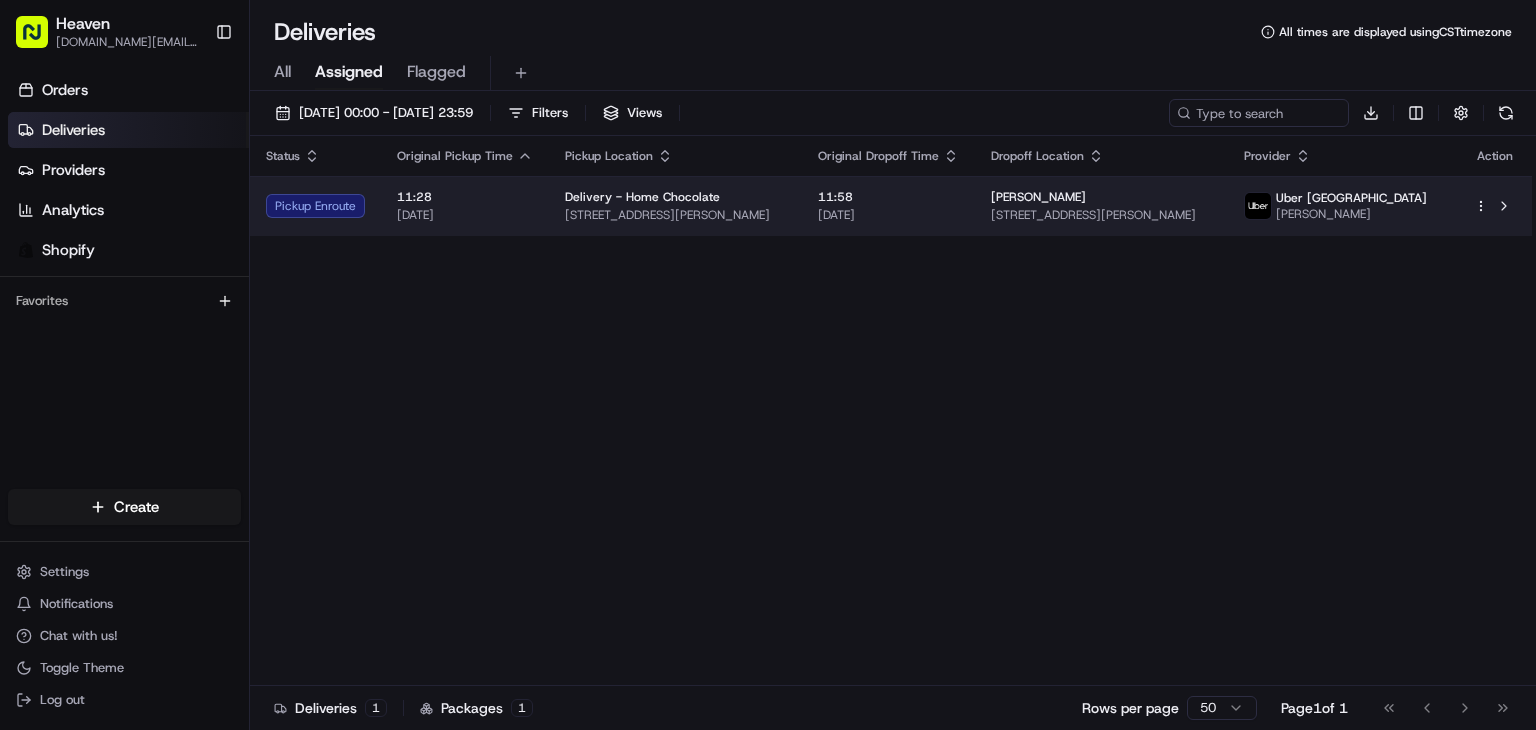 click on "11:58 [DATE]" at bounding box center [888, 206] 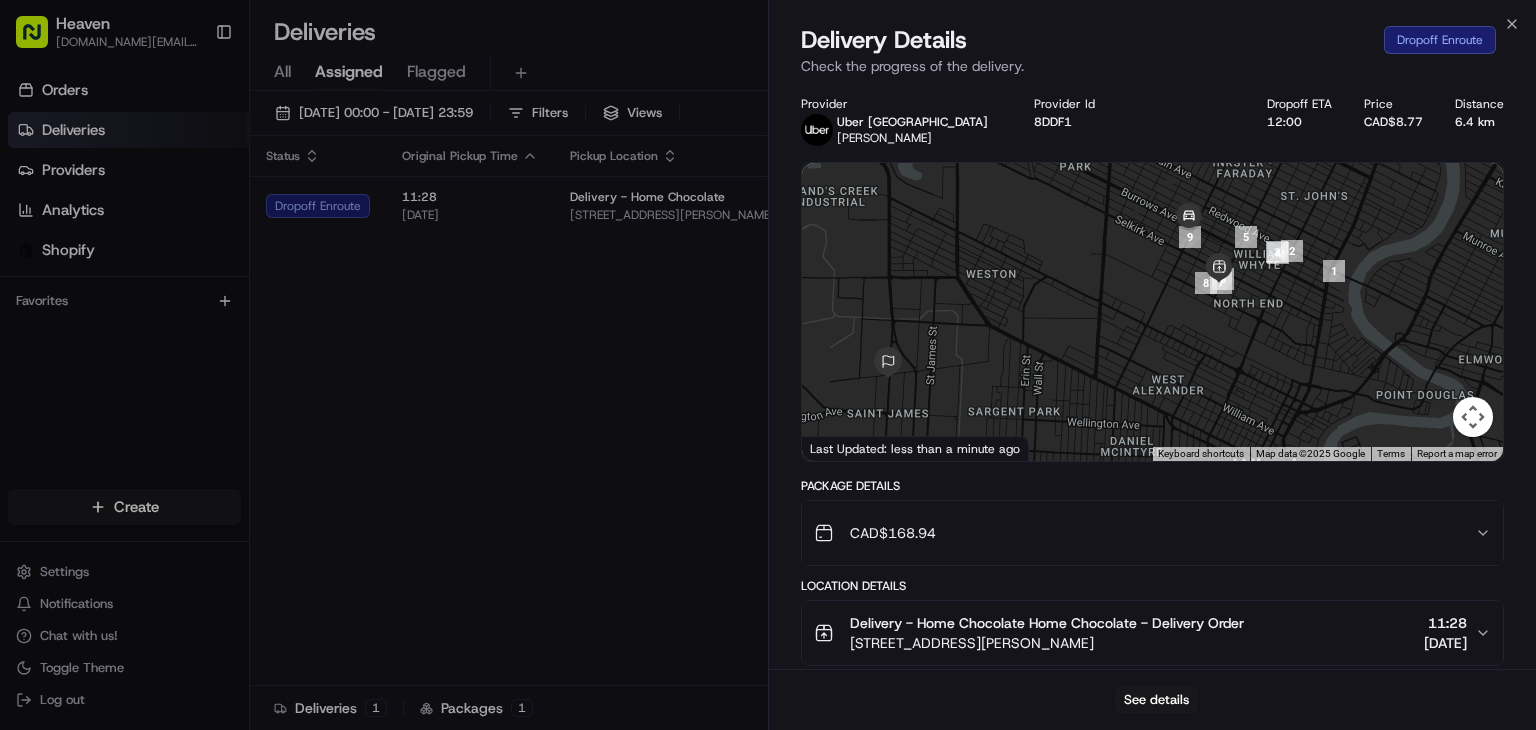 drag, startPoint x: 992, startPoint y: 405, endPoint x: 1032, endPoint y: 329, distance: 85.883644 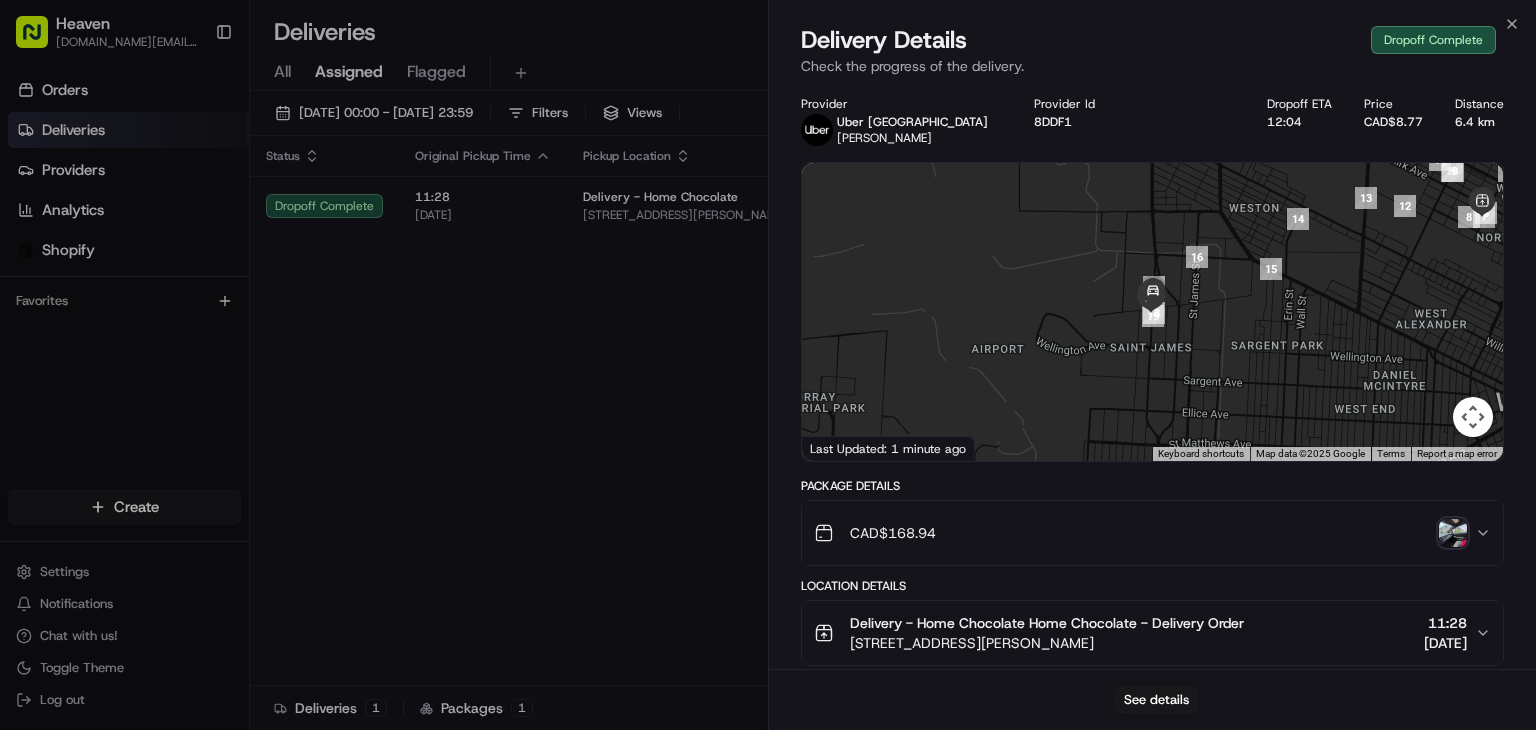 click at bounding box center (1453, 533) 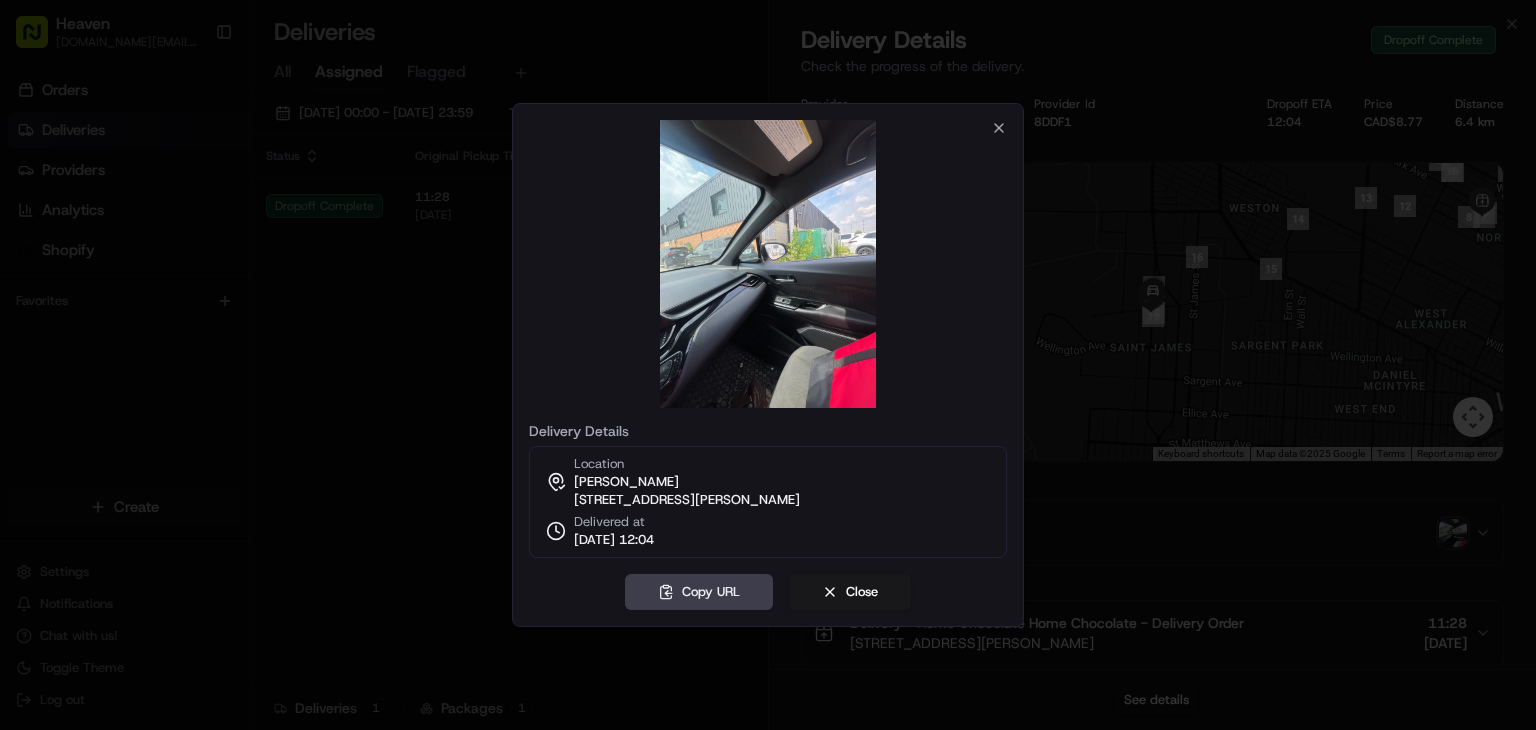 click at bounding box center [768, 365] 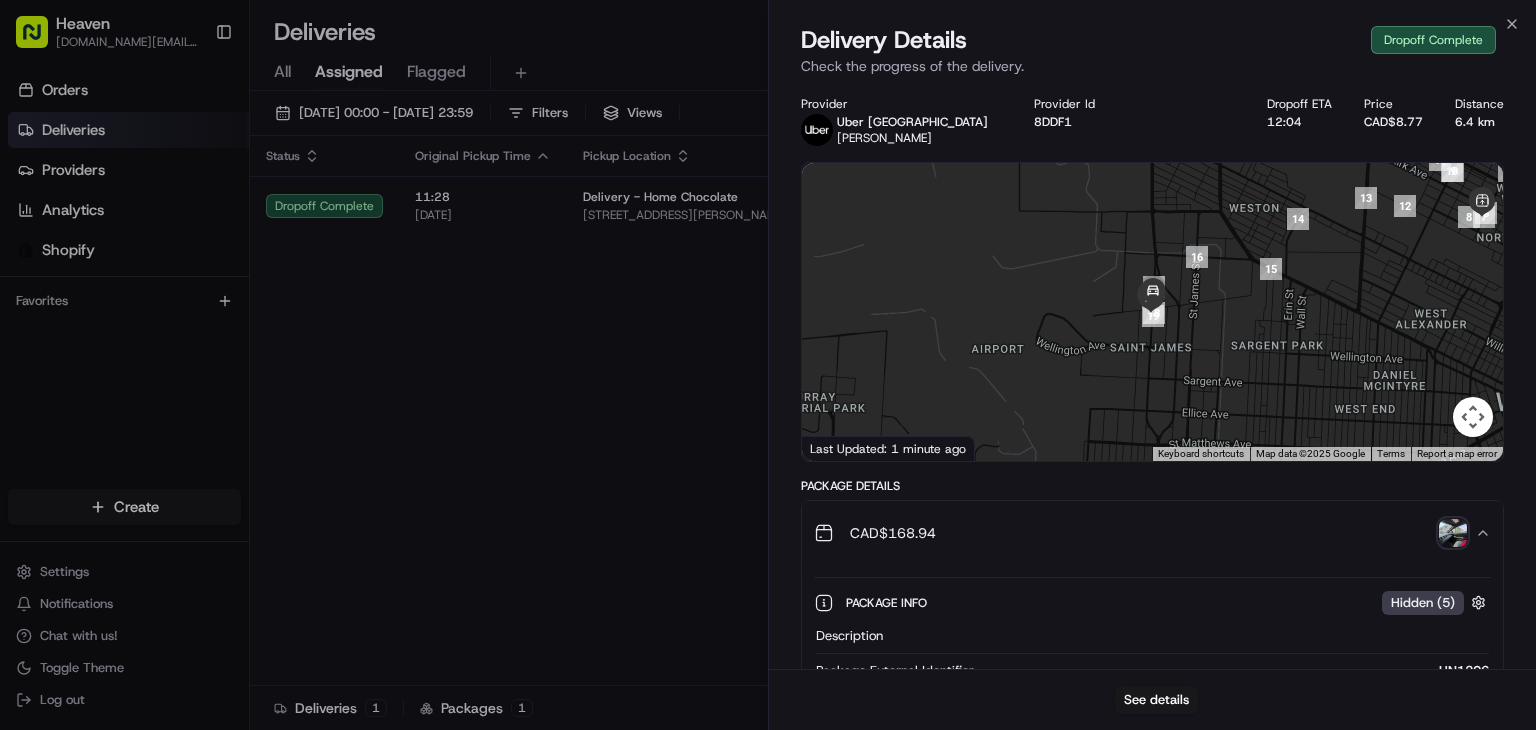 click on "Dropoff Complete" at bounding box center [1433, 40] 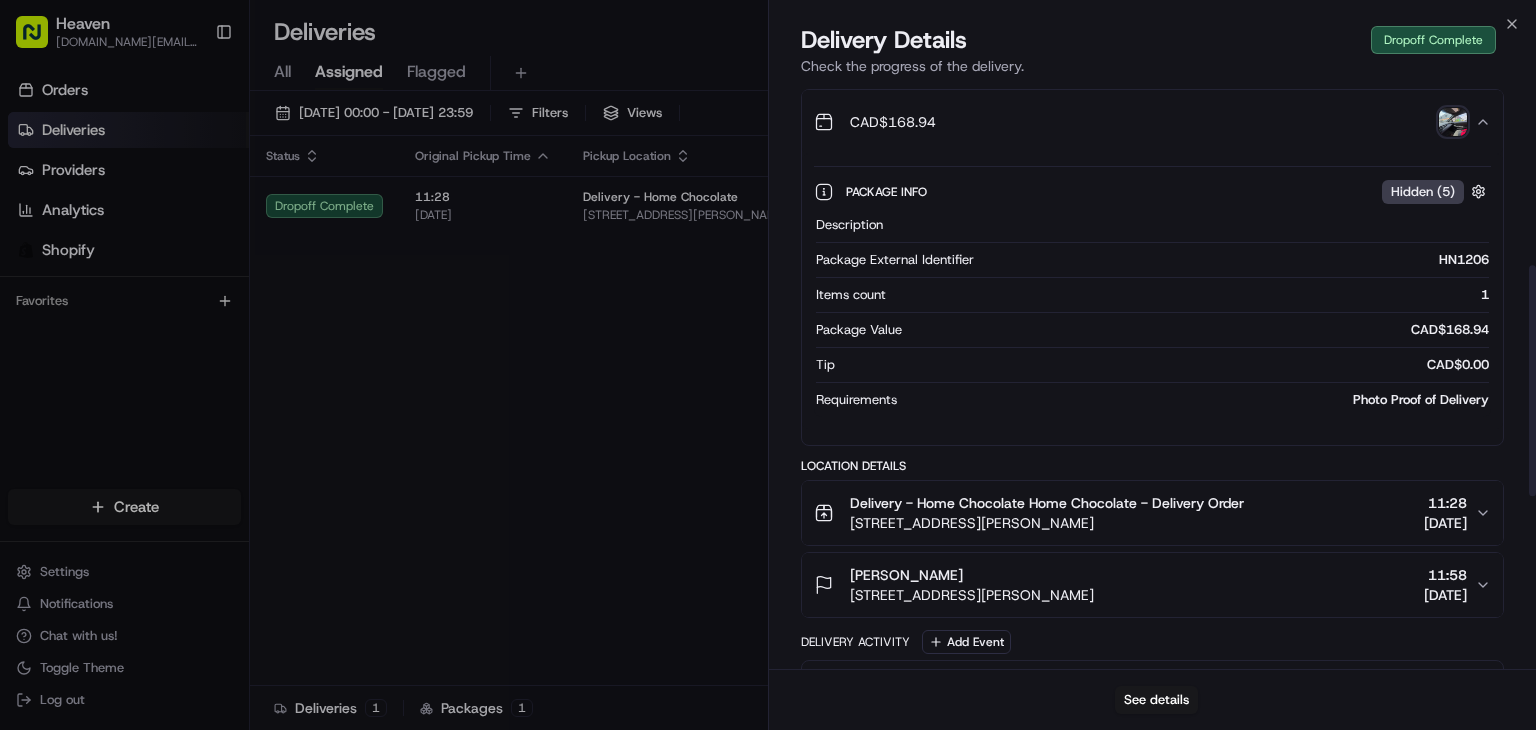 scroll, scrollTop: 500, scrollLeft: 0, axis: vertical 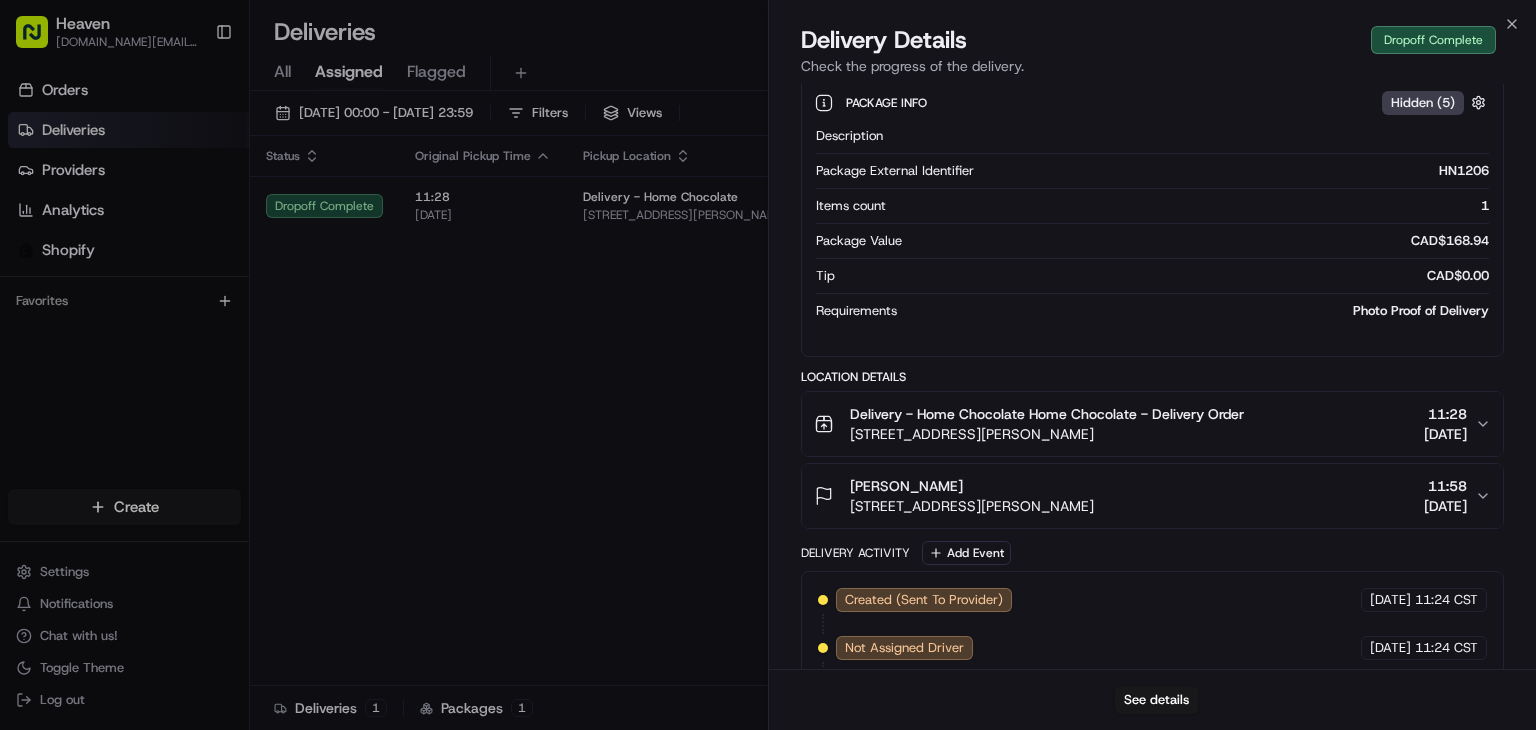 click on "[PERSON_NAME] [STREET_ADDRESS][PERSON_NAME] 11:58 [DATE]" at bounding box center (1152, 496) 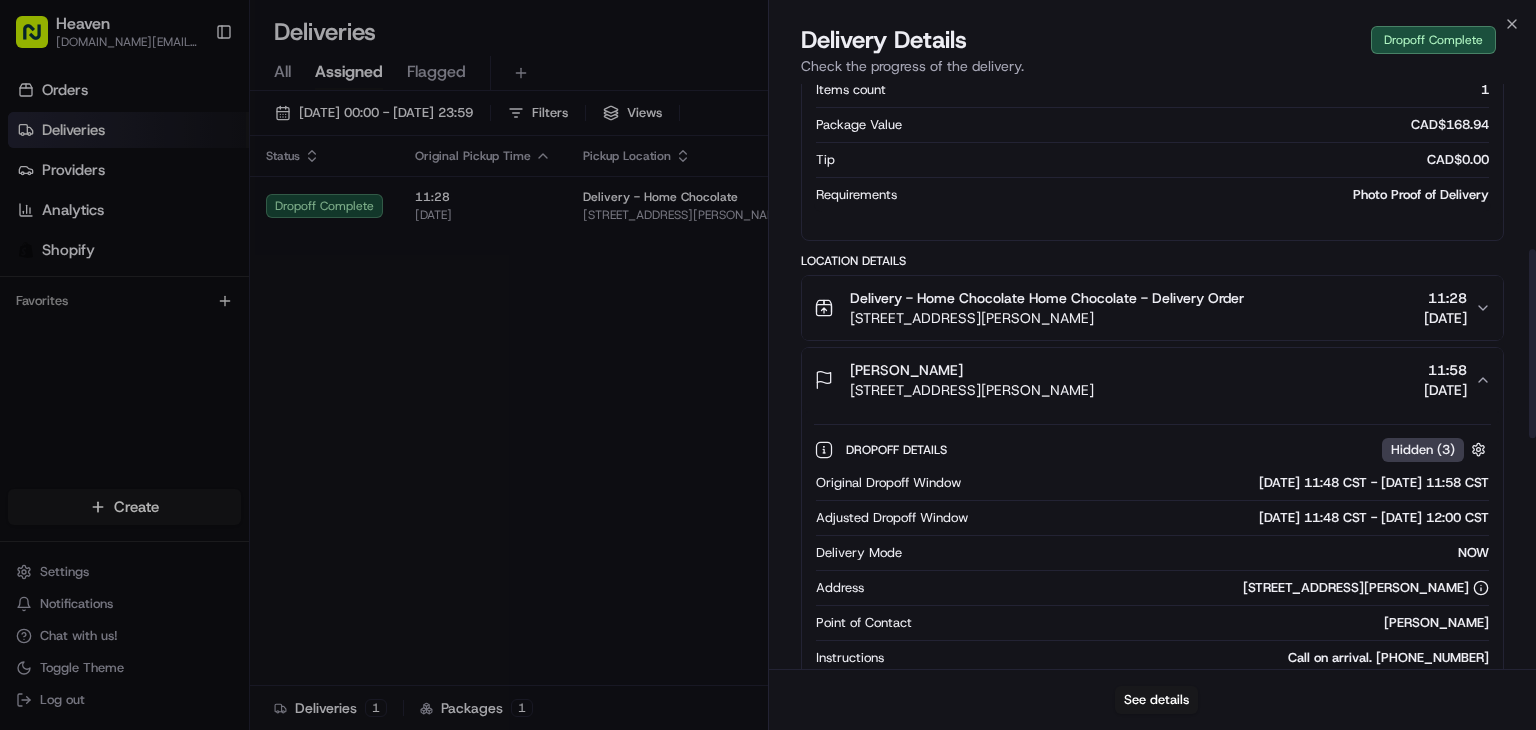 scroll, scrollTop: 500, scrollLeft: 0, axis: vertical 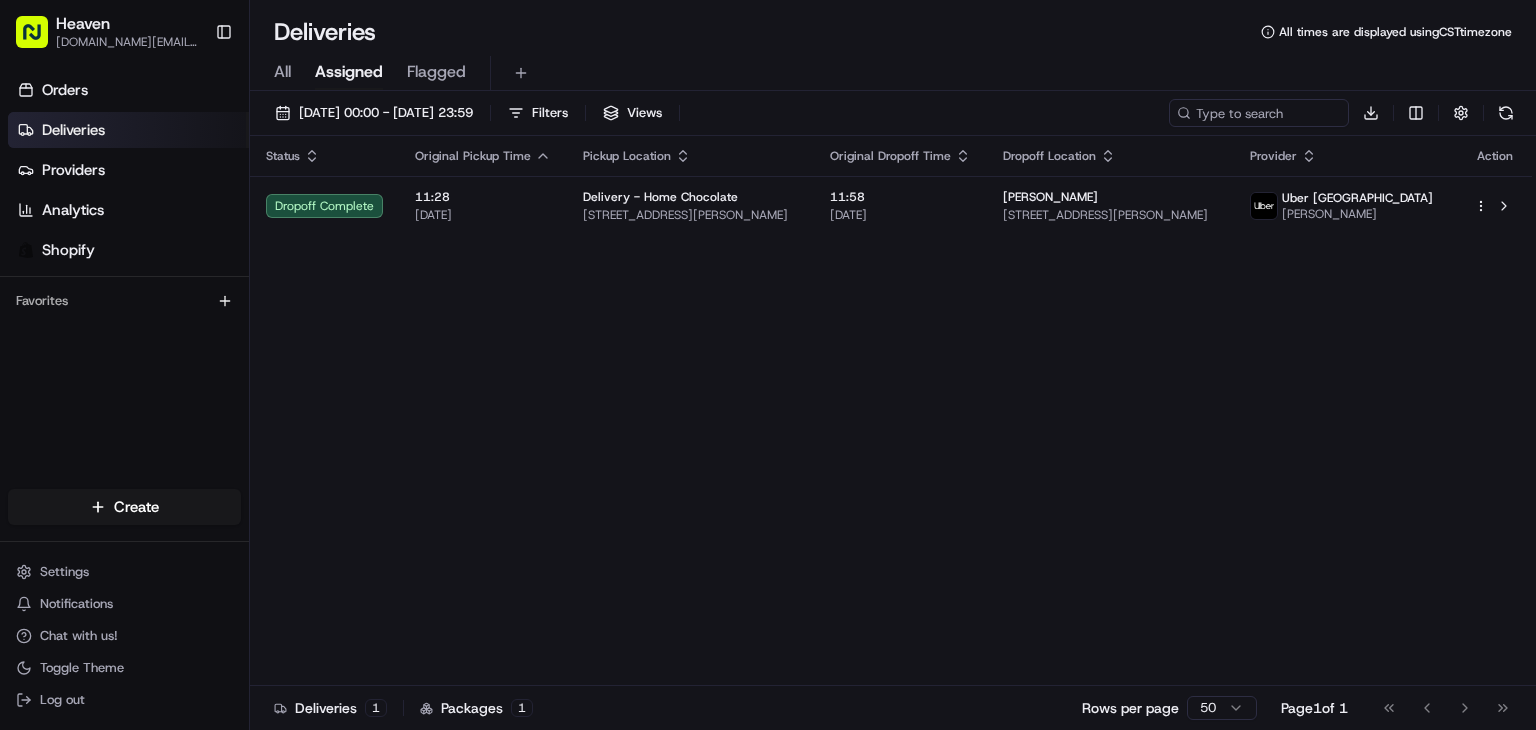 click on "Heaven [DOMAIN_NAME][EMAIL_ADDRESS][DOMAIN_NAME] Toggle Sidebar Orders Deliveries Providers Analytics Shopify Favorites Main Menu Members & Organization Organization Users Roles Preferences Customization Tracking Orchestration Automations Dispatch Strategy Locations Pickup Locations Dropoff Locations Billing Billing Refund Requests Integrations Notification Triggers Webhooks API Keys Request Logs Create Settings Notifications Chat with us! Toggle Theme Log out Deliveries All times are displayed using  CST  timezone All Assigned Flagged [DATE] 00:00 - [DATE] 23:59 Filters Views Download Status Original Pickup Time Pickup Location Original Dropoff Time Dropoff Location Provider Action Dropoff Complete 11:28 [DATE] Delivery - Home Chocolate [STREET_ADDRESS][PERSON_NAME] 11:58 [DATE] [PERSON_NAME] [STREET_ADDRESS][PERSON_NAME] Uber [GEOGRAPHIC_DATA] FIKILE M. Deliveries 1 Packages 1 Rows per page 50 Page  1  of   1 Go to first page Go to previous page Go to next page" at bounding box center [768, 365] 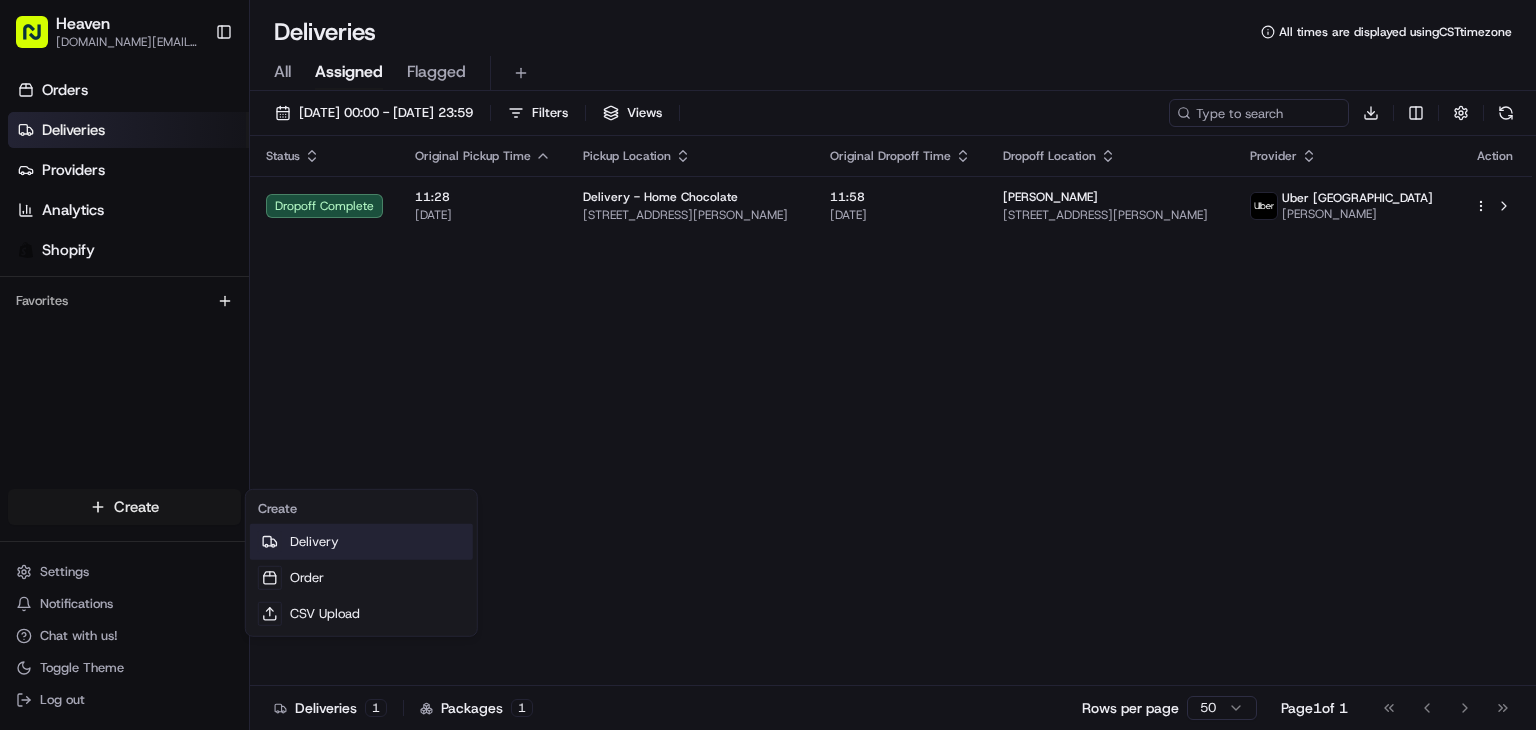 click on "Delivery" at bounding box center [361, 542] 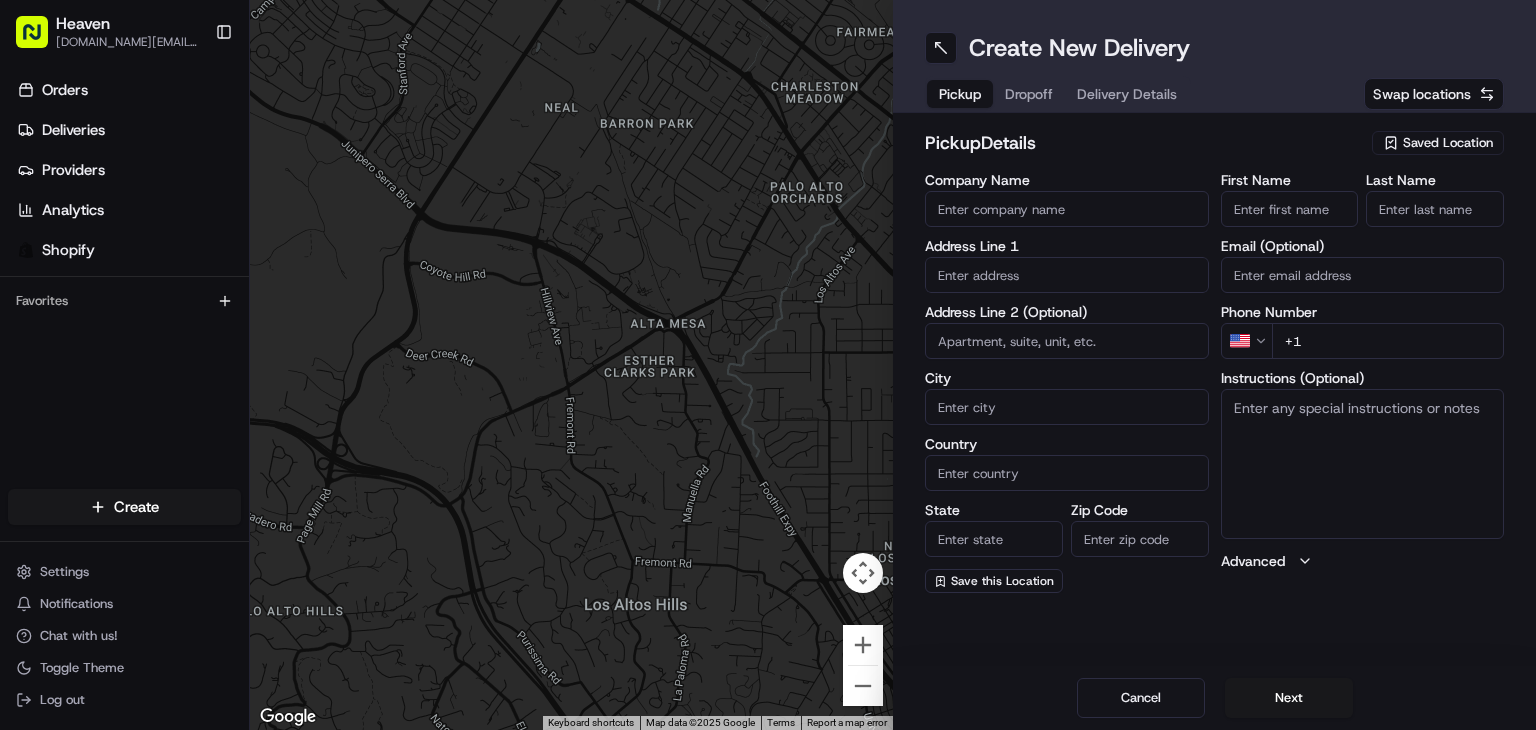 click on "Saved Location" at bounding box center (1448, 143) 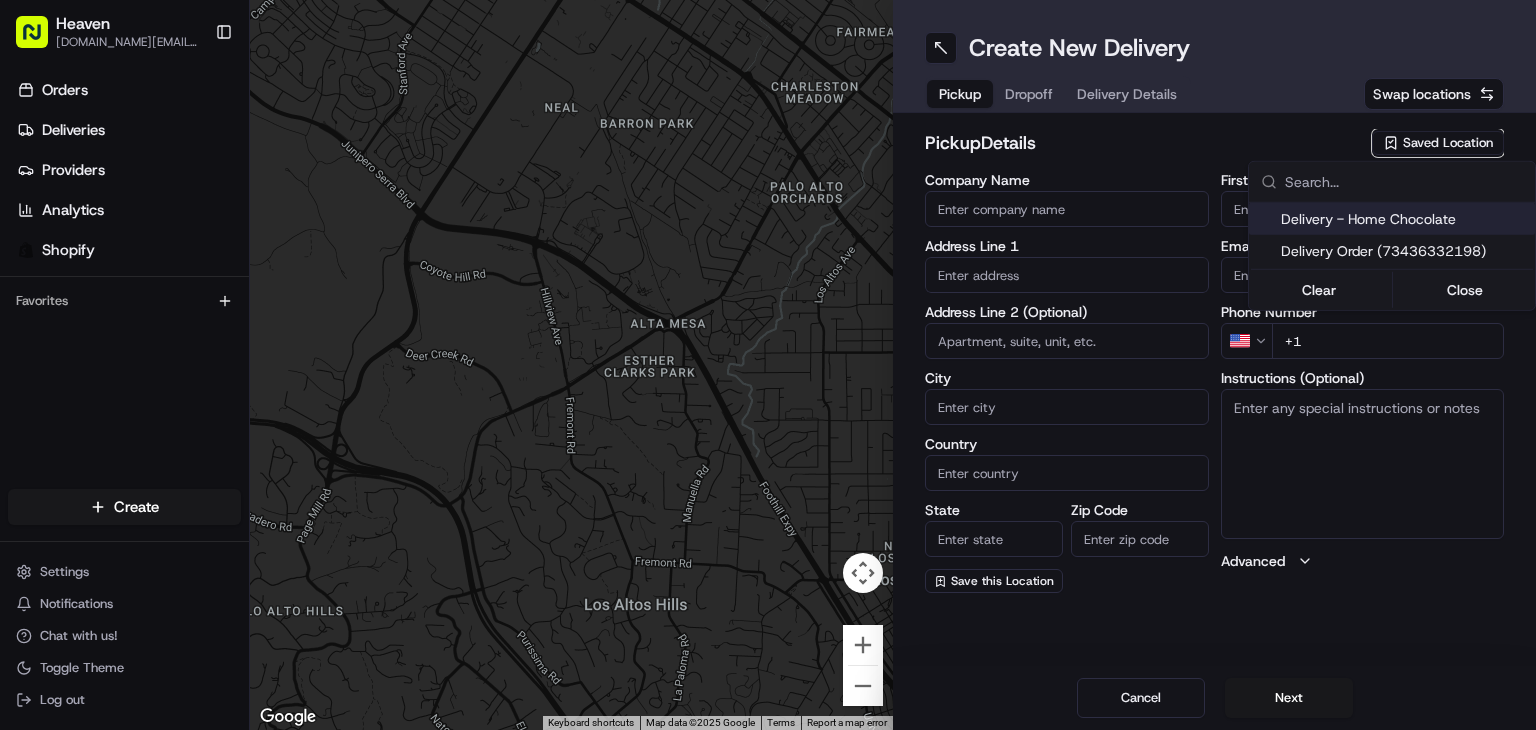 click on "Delivery - Home Chocolate" at bounding box center [1404, 219] 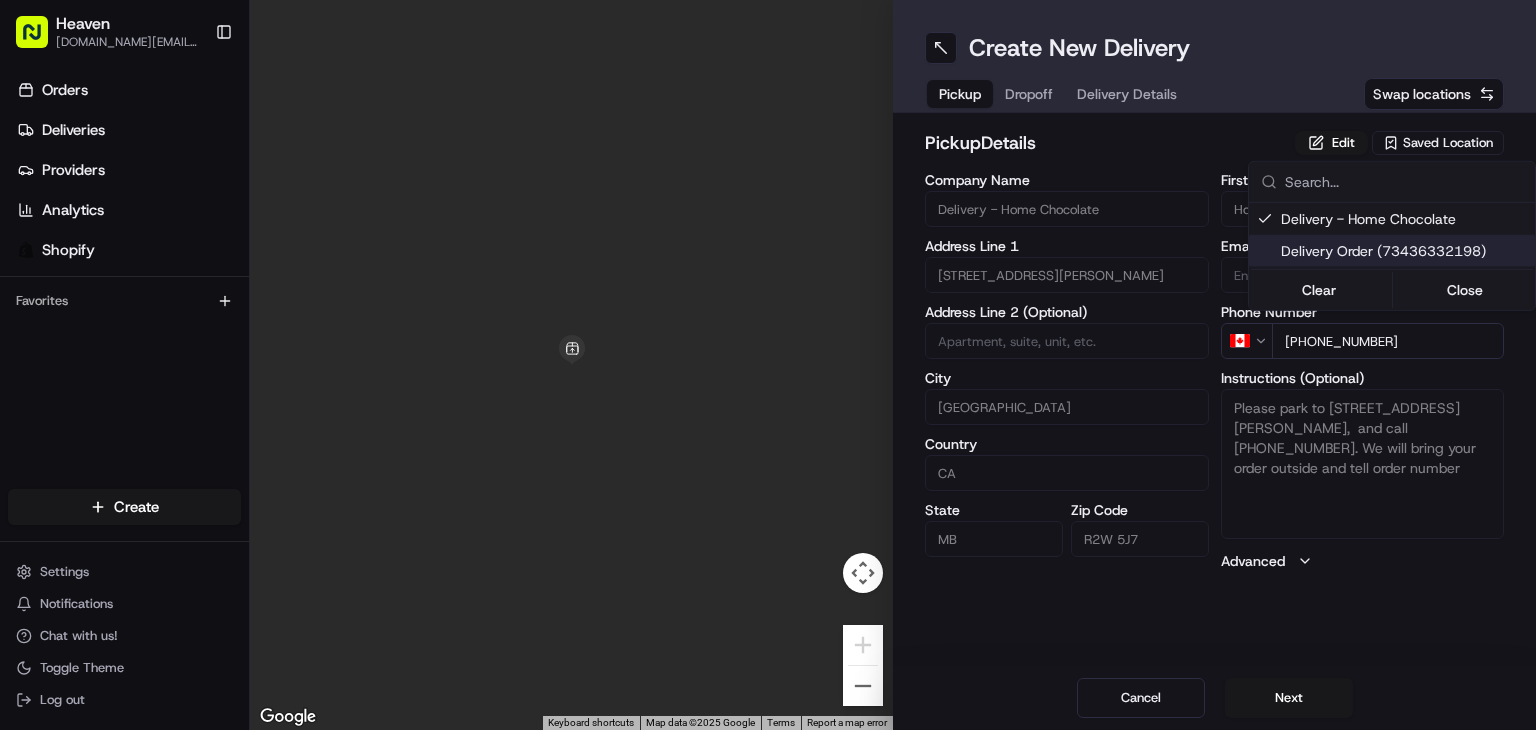 click on "Heaven [DOMAIN_NAME][EMAIL_ADDRESS][DOMAIN_NAME] Toggle Sidebar Orders Deliveries Providers Analytics Shopify Favorites Main Menu Members & Organization Organization Users Roles Preferences Customization Tracking Orchestration Automations Dispatch Strategy Locations Pickup Locations Dropoff Locations Billing Billing Refund Requests Integrations Notification Triggers Webhooks API Keys Request Logs Create Settings Notifications Chat with us! Toggle Theme Log out ← Move left → Move right ↑ Move up ↓ Move down + Zoom in - Zoom out Home Jump left by 75% End Jump right by 75% Page Up Jump up by 75% Page Down Jump down by 75% Keyboard shortcuts Map Data Map data ©2025 Google Map data ©2025 Google 1 m  Click to toggle between metric and imperial units Terms Report a map error Create New Delivery Pickup Dropoff Delivery Details Swap locations pickup  Details  Edit Saved Location Company Name Delivery - Home Chocolate Address Line 1 [STREET_ADDRESS][PERSON_NAME] Address Line 2 (Optional) [GEOGRAPHIC_DATA]" at bounding box center (768, 365) 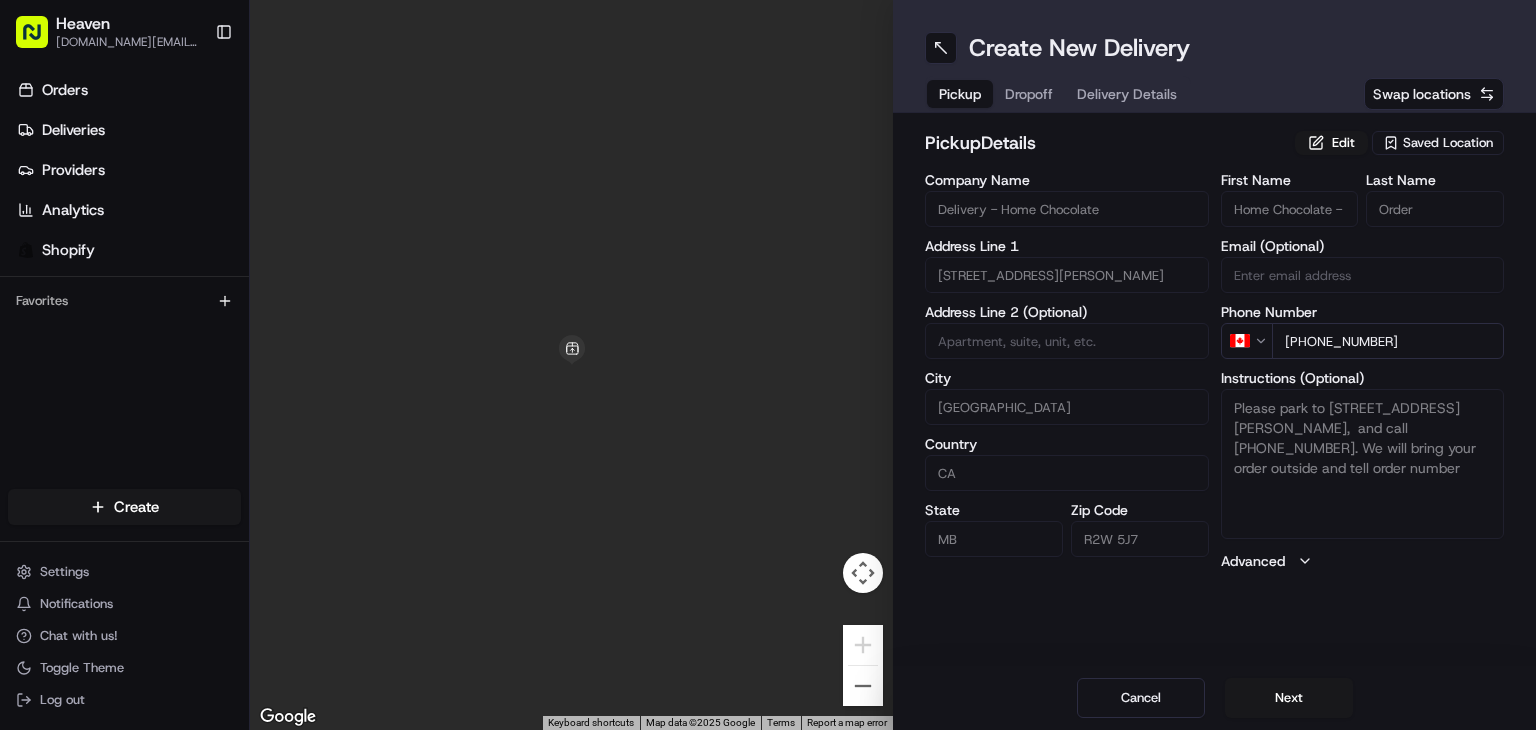 click on "Next" at bounding box center (1289, 698) 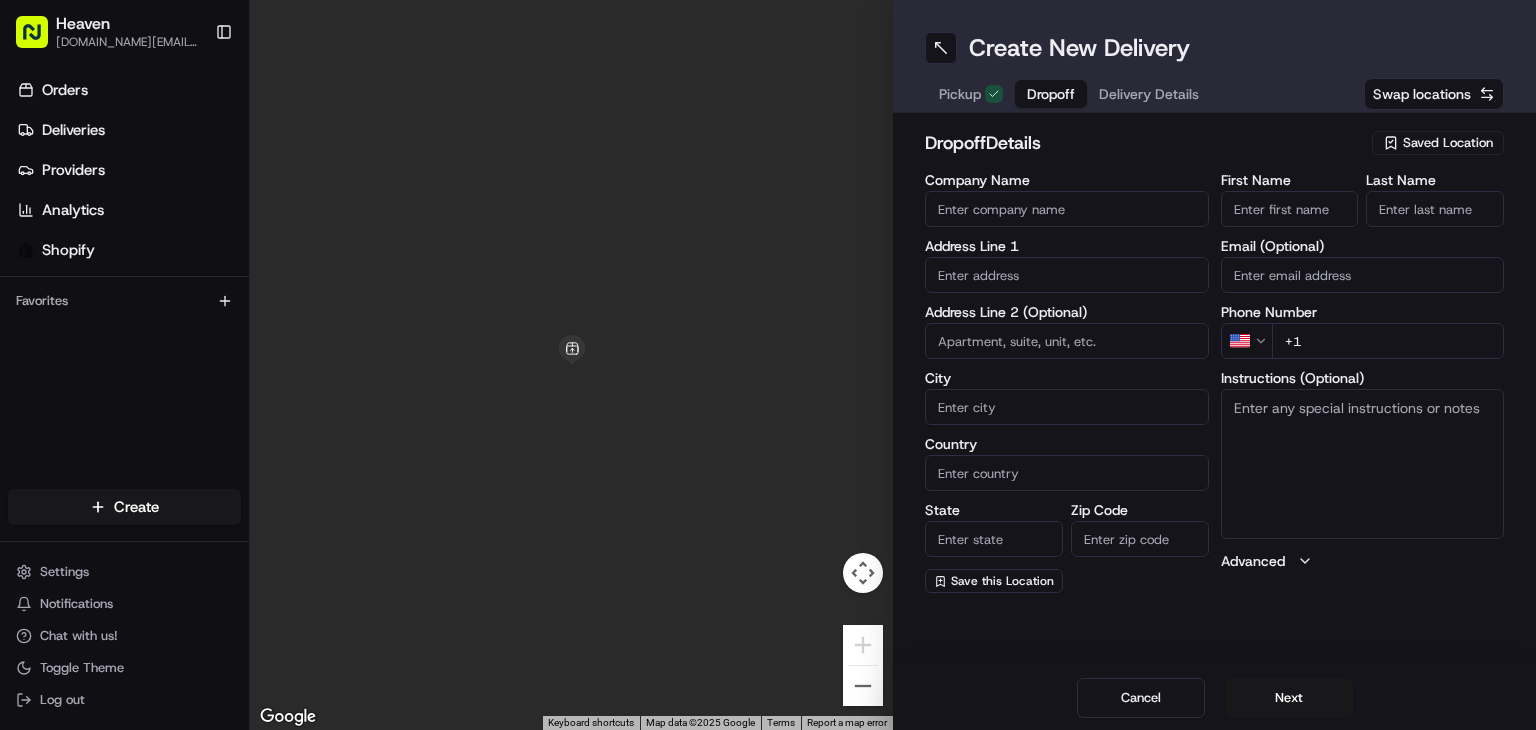 click on "First Name" at bounding box center [1290, 209] 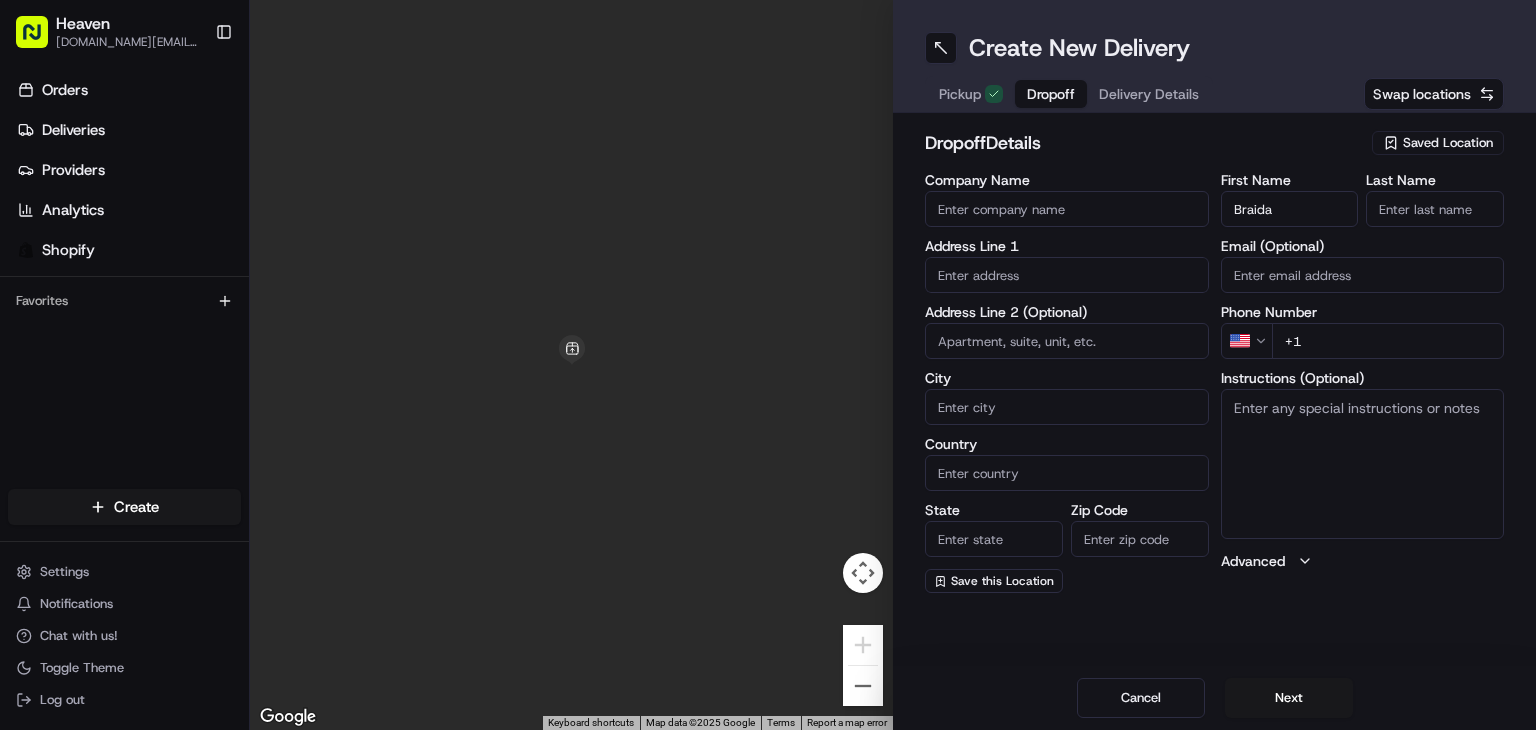type on "Braida" 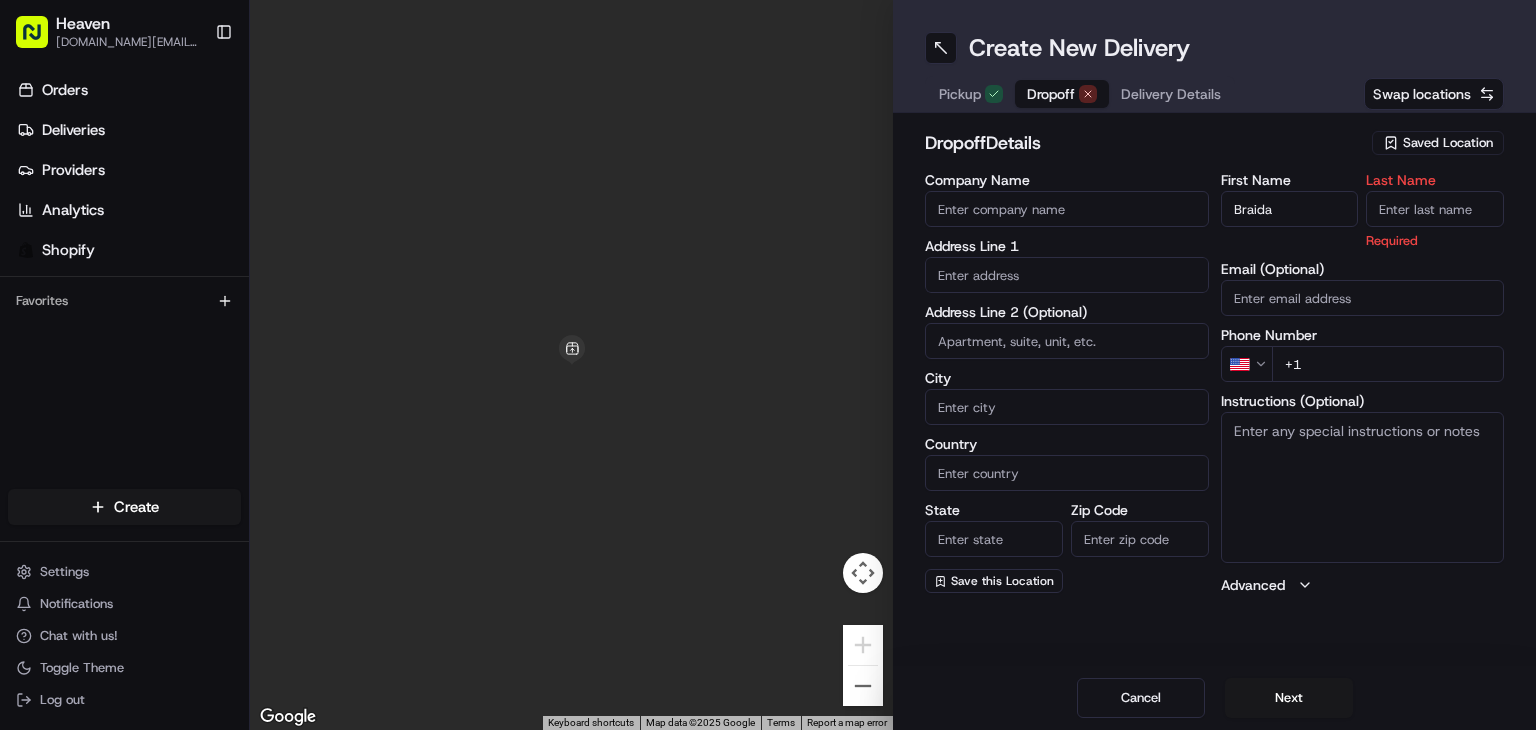 paste on "Braida" 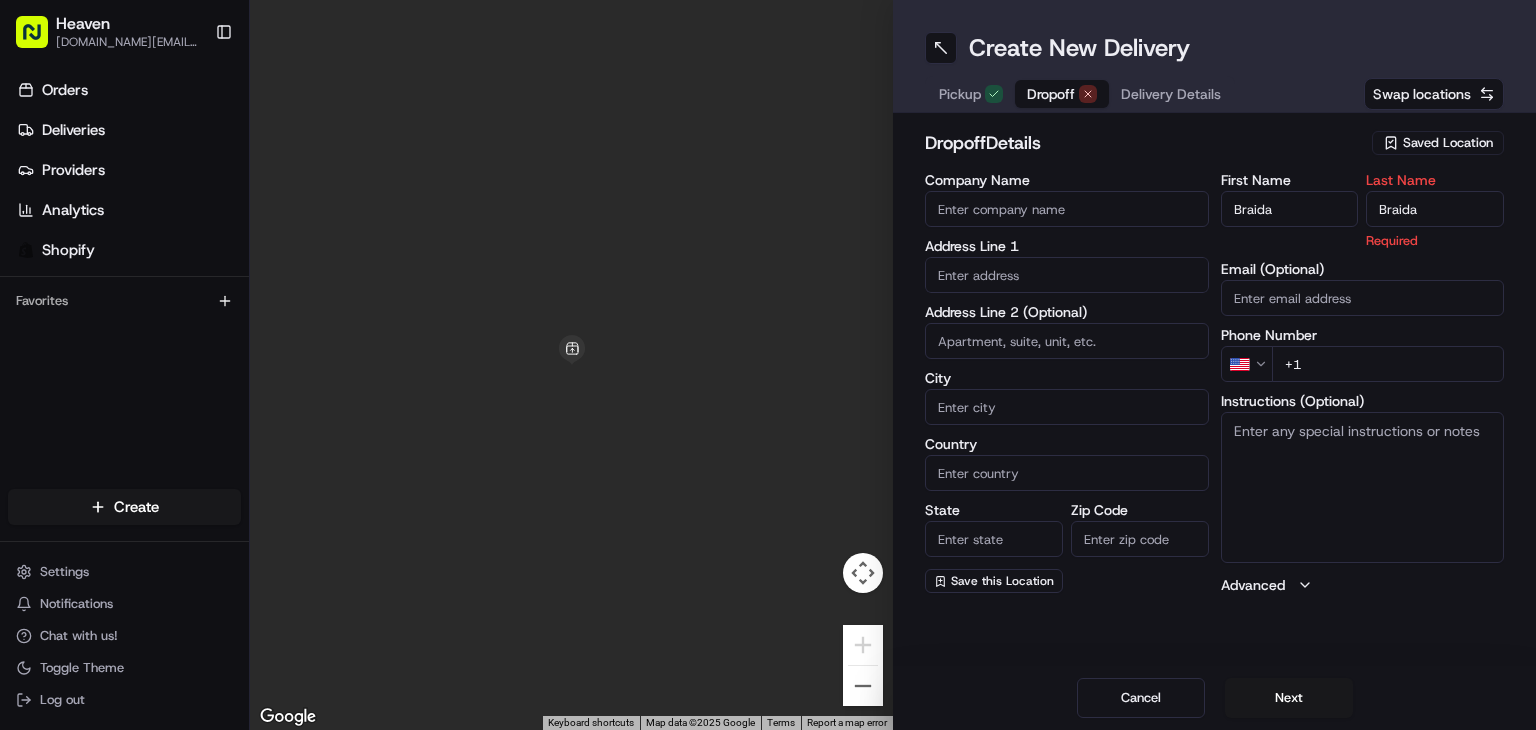 type on "Braida" 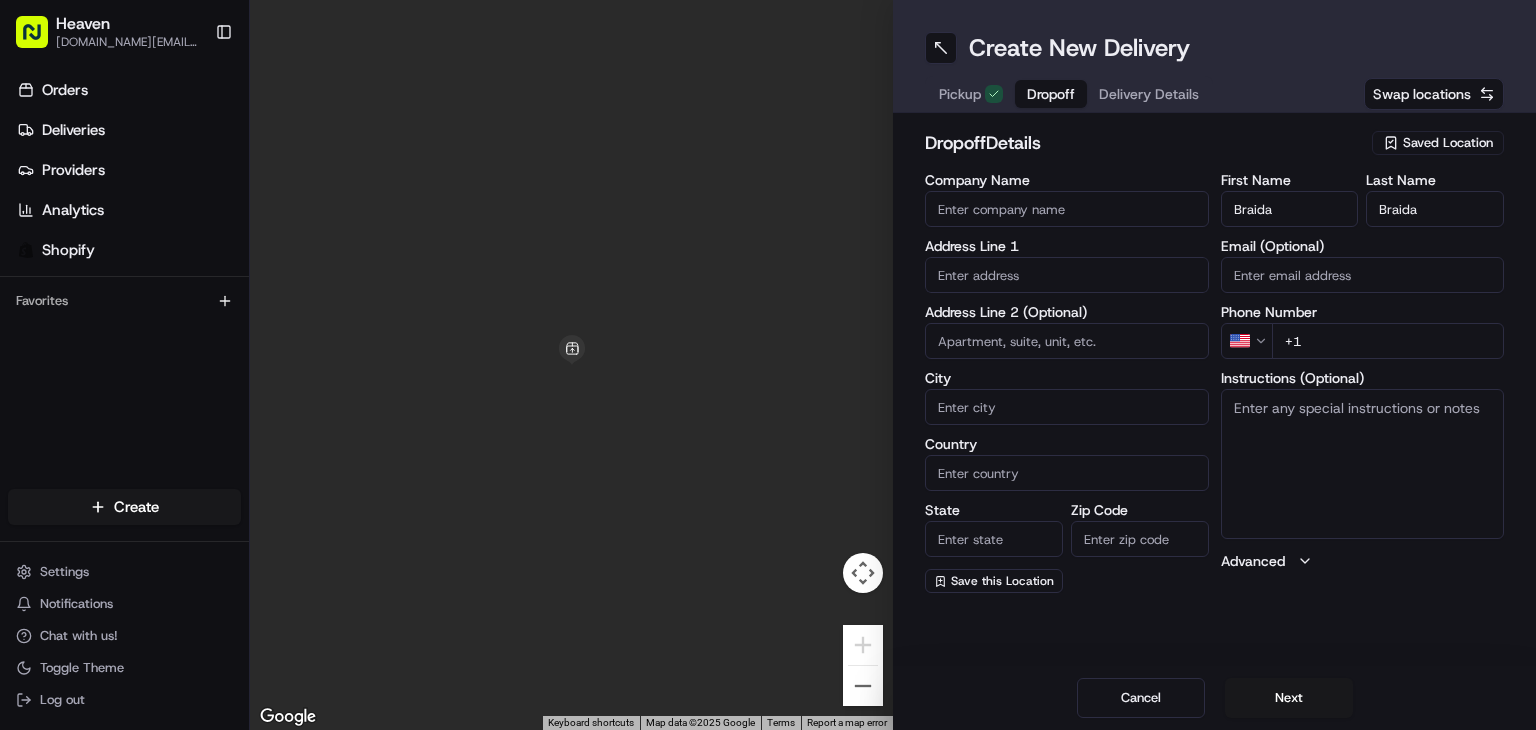 click on "Heaven [DOMAIN_NAME][EMAIL_ADDRESS][DOMAIN_NAME] Toggle Sidebar Orders Deliveries Providers Analytics Shopify Favorites Main Menu Members & Organization Organization Users Roles Preferences Customization Tracking Orchestration Automations Dispatch Strategy Locations Pickup Locations Dropoff Locations Billing Billing Refund Requests Integrations Notification Triggers Webhooks API Keys Request Logs Create Settings Notifications Chat with us! Toggle Theme Log out ← Move left → Move right ↑ Move up ↓ Move down + Zoom in - Zoom out Home Jump left by 75% End Jump right by 75% Page Up Jump up by 75% Page Down Jump down by 75% Keyboard shortcuts Map Data Map data ©2025 Google Map data ©2025 Google 1 m  Click to toggle between metric and imperial units Terms Report a map error Create New Delivery Pickup Dropoff Delivery Details Swap locations dropoff  Details Saved Location Company Name Address Line 1 Address Line 2 (Optional) City Country State Zip Code Save this Location First Name [PERSON_NAME] Last Name [PERSON_NAME] [GEOGRAPHIC_DATA]" at bounding box center (768, 365) 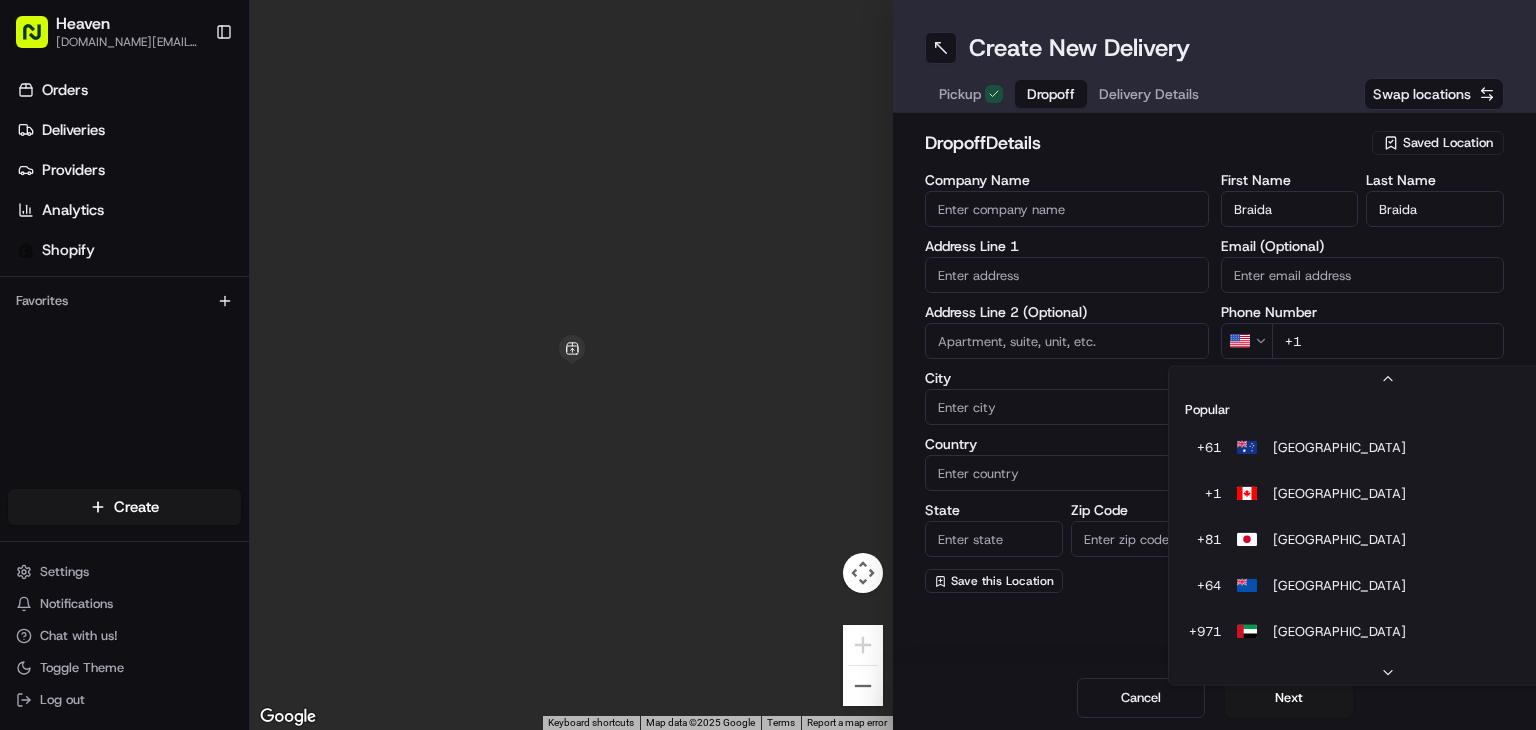scroll, scrollTop: 85, scrollLeft: 0, axis: vertical 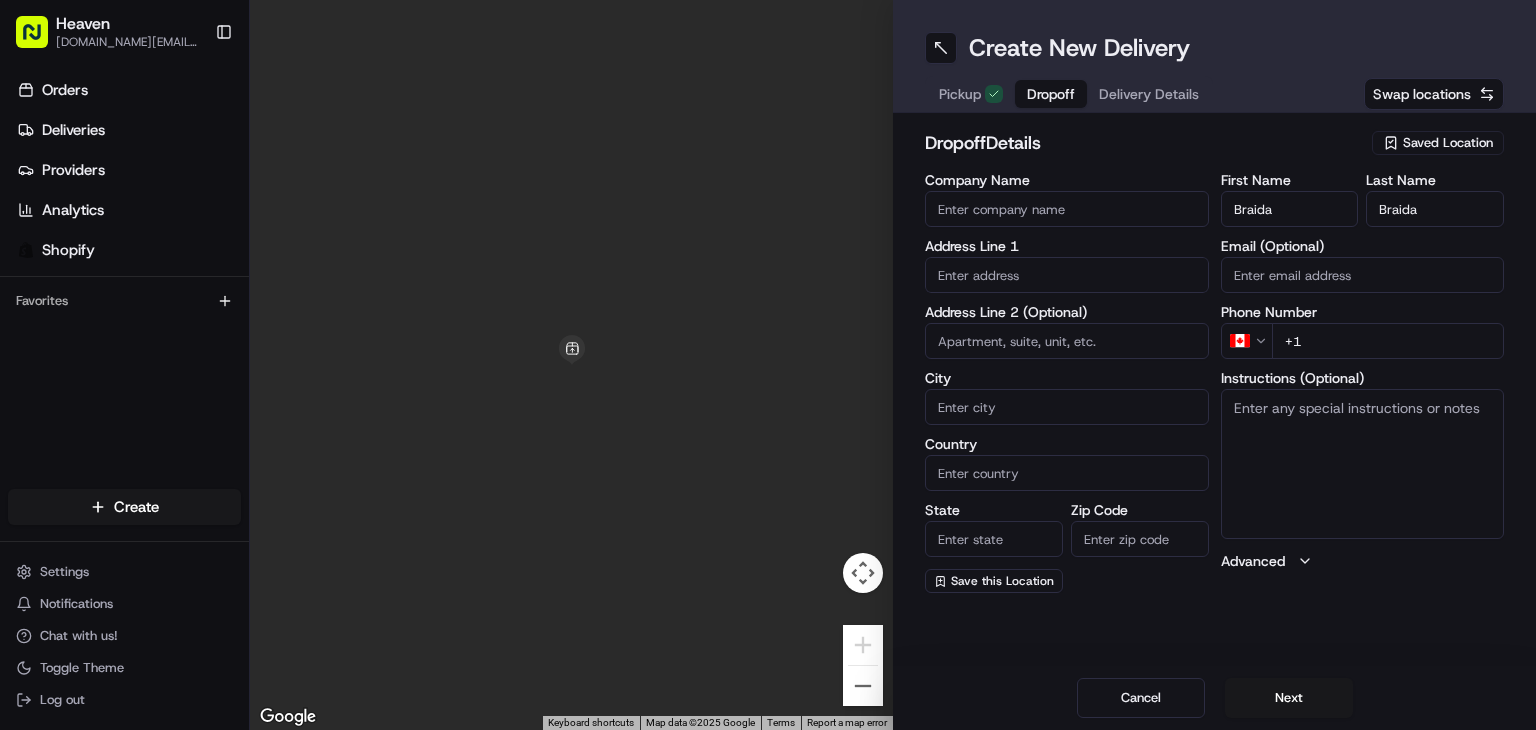 click on "+1" at bounding box center (1388, 341) 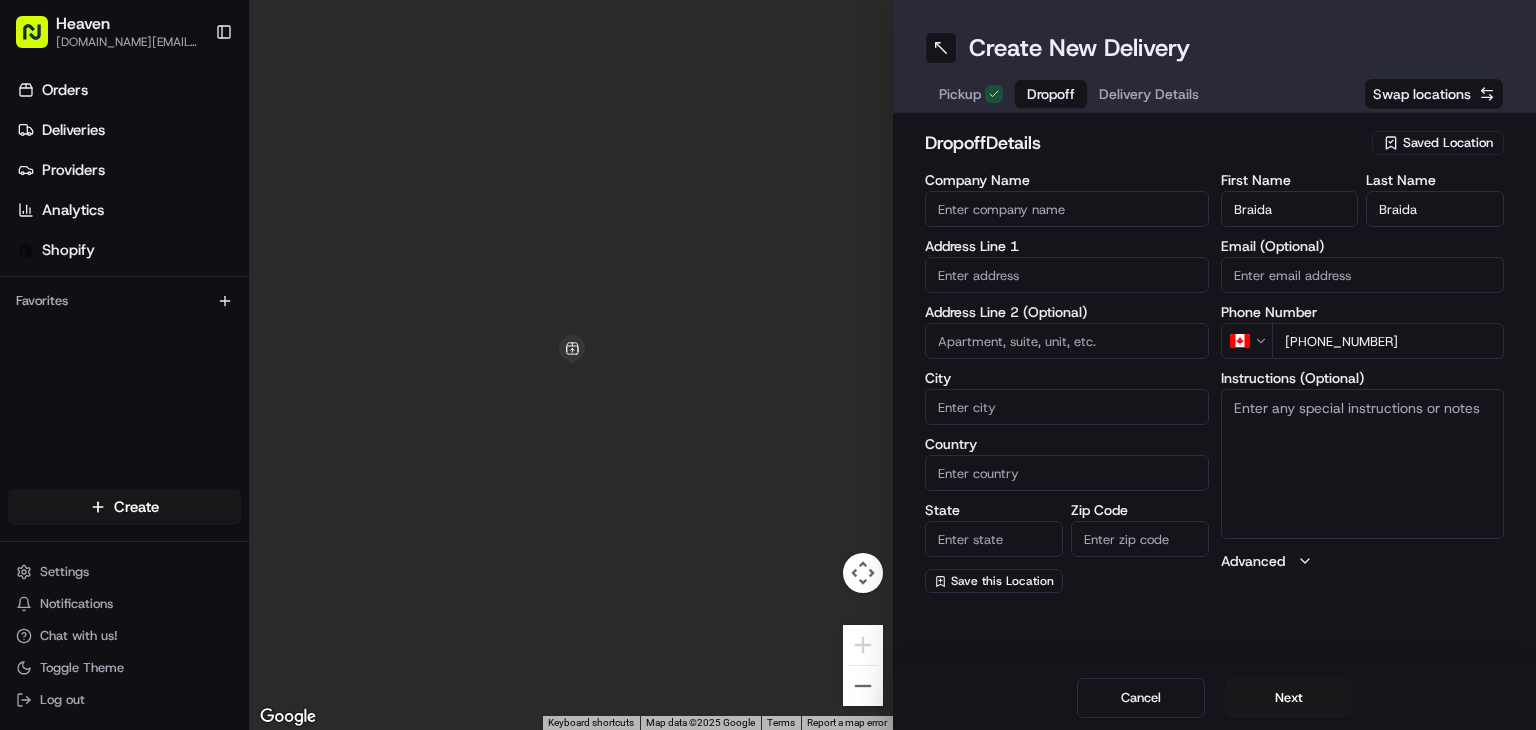type on "[PHONE_NUMBER]" 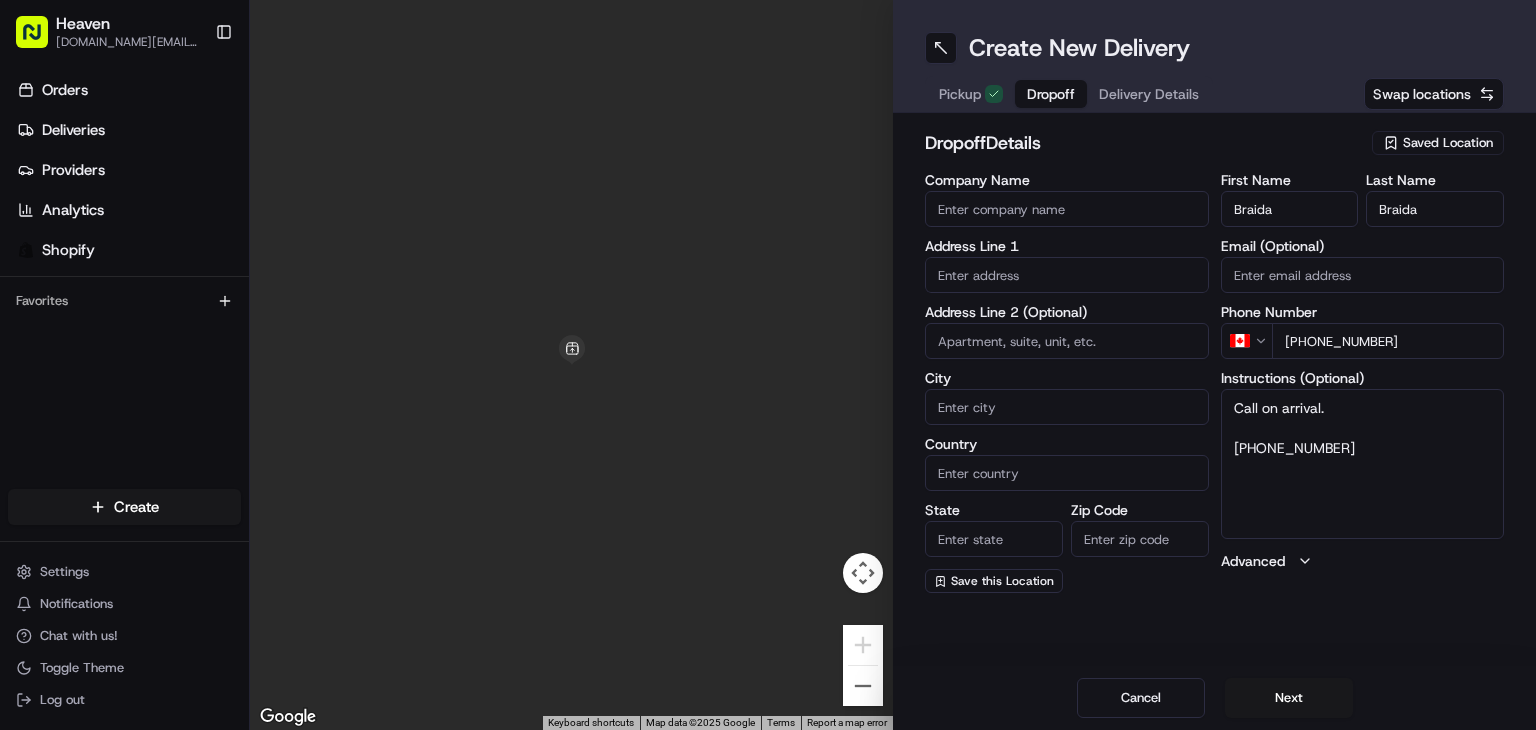 type on "Call on arrival.
[PHONE_NUMBER]" 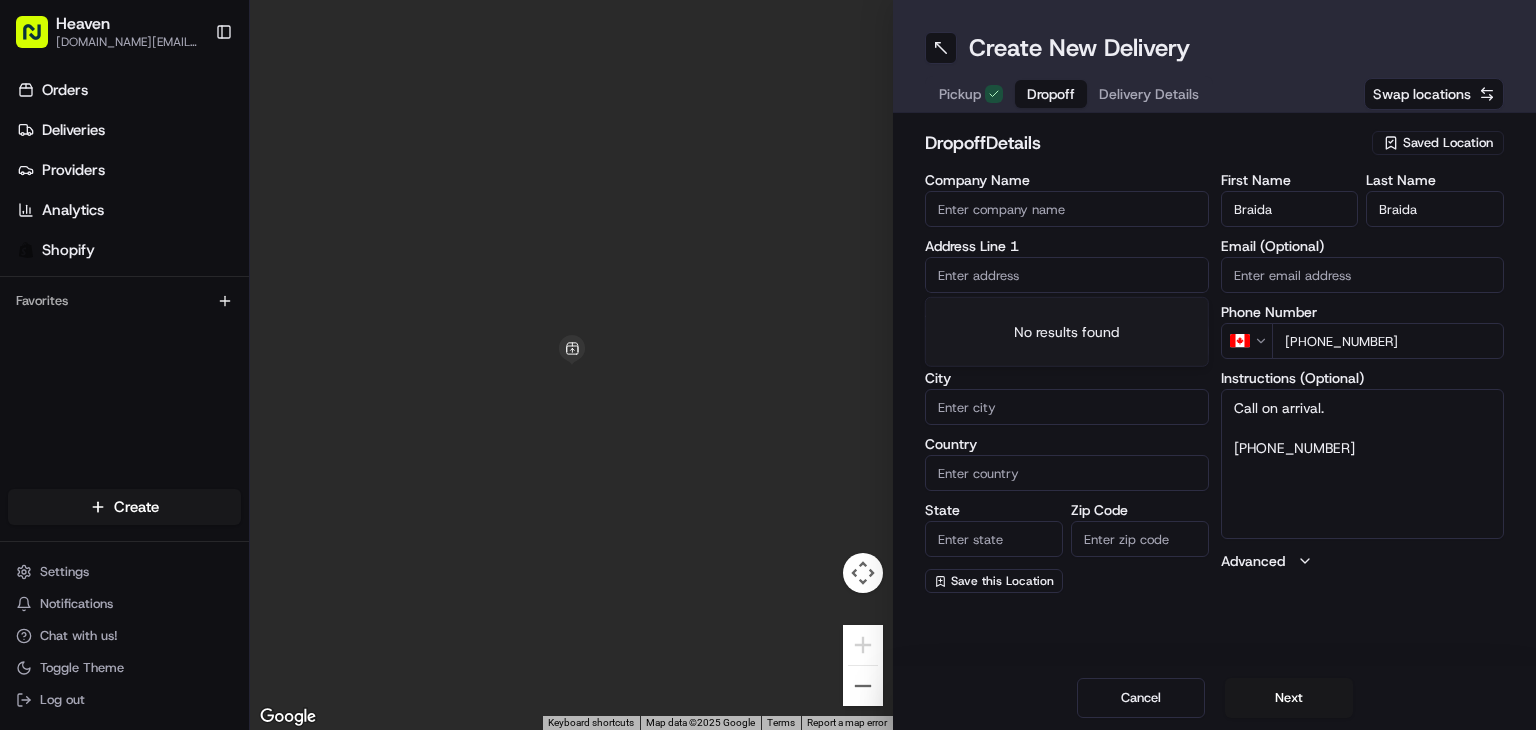 click at bounding box center (1067, 275) 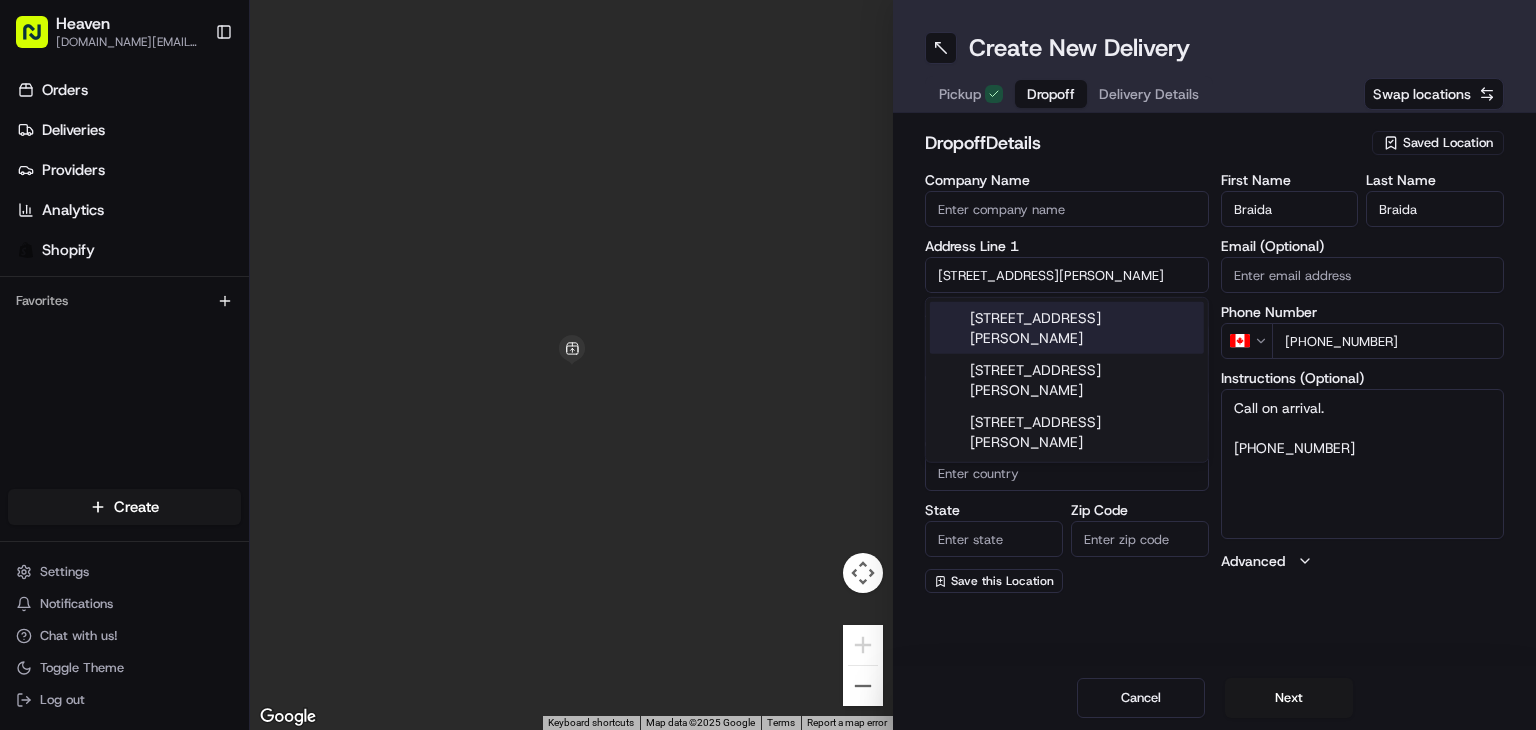 click on "[STREET_ADDRESS][PERSON_NAME]" at bounding box center (1067, 328) 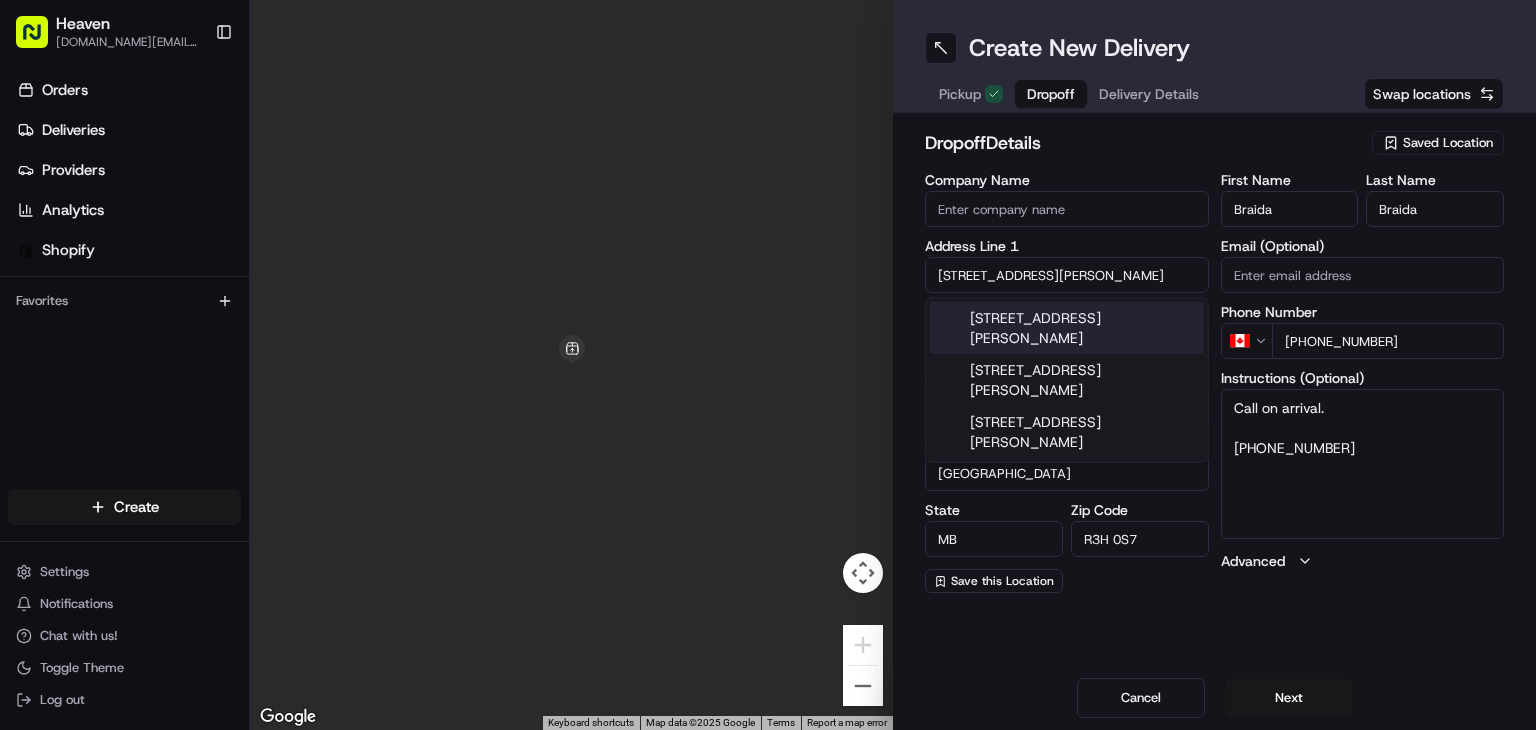 type on "[STREET_ADDRESS][PERSON_NAME]" 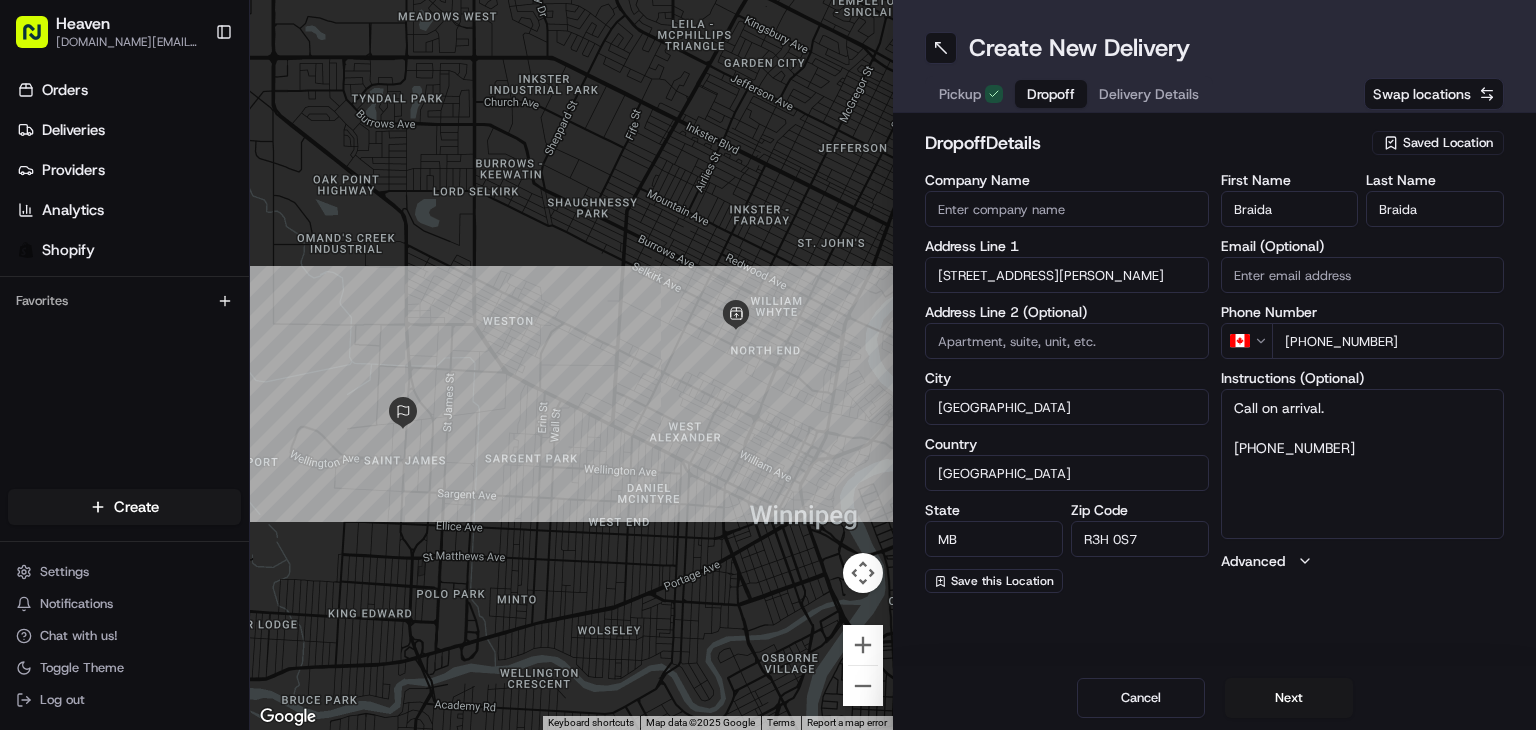 click at bounding box center (1067, 341) 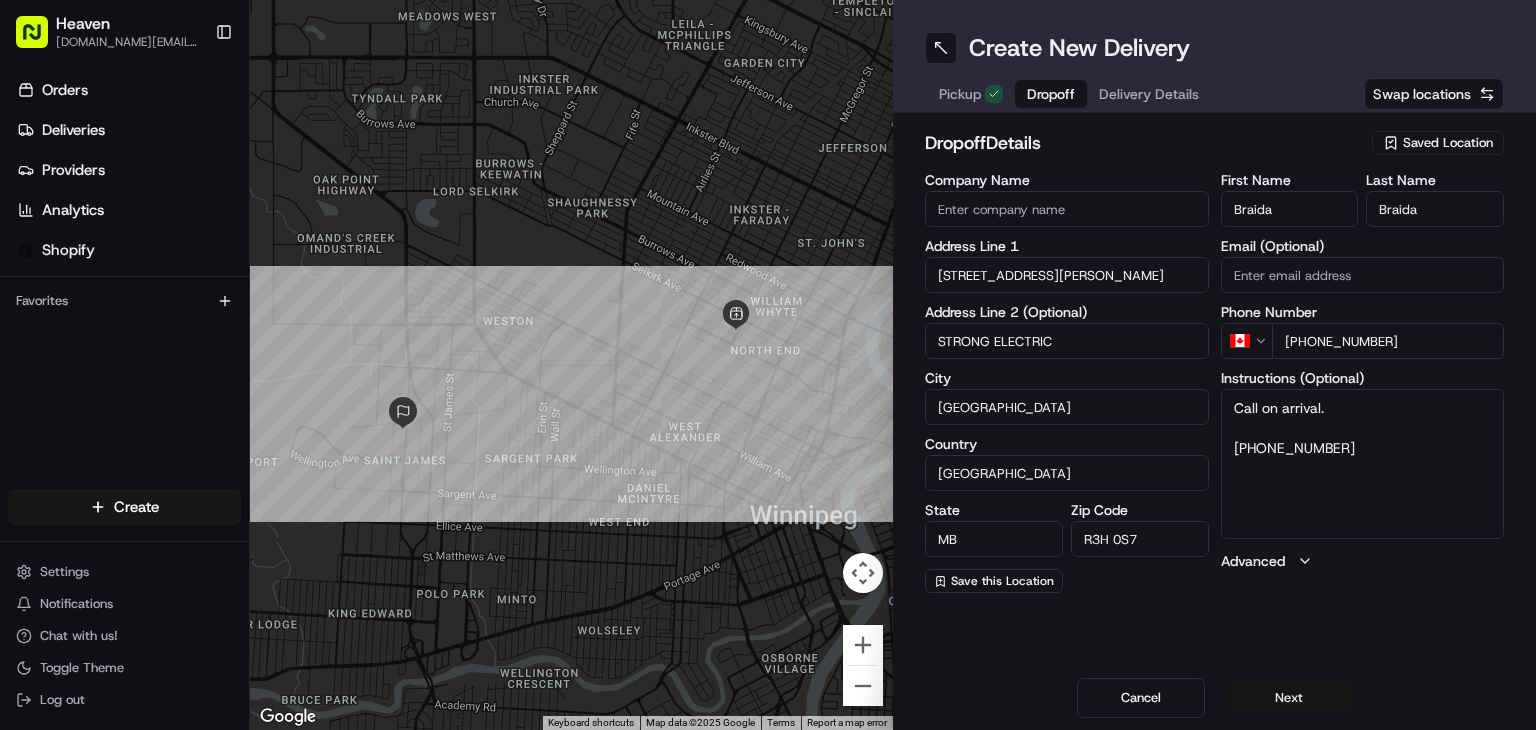 type on "STRONG ELECTRIC" 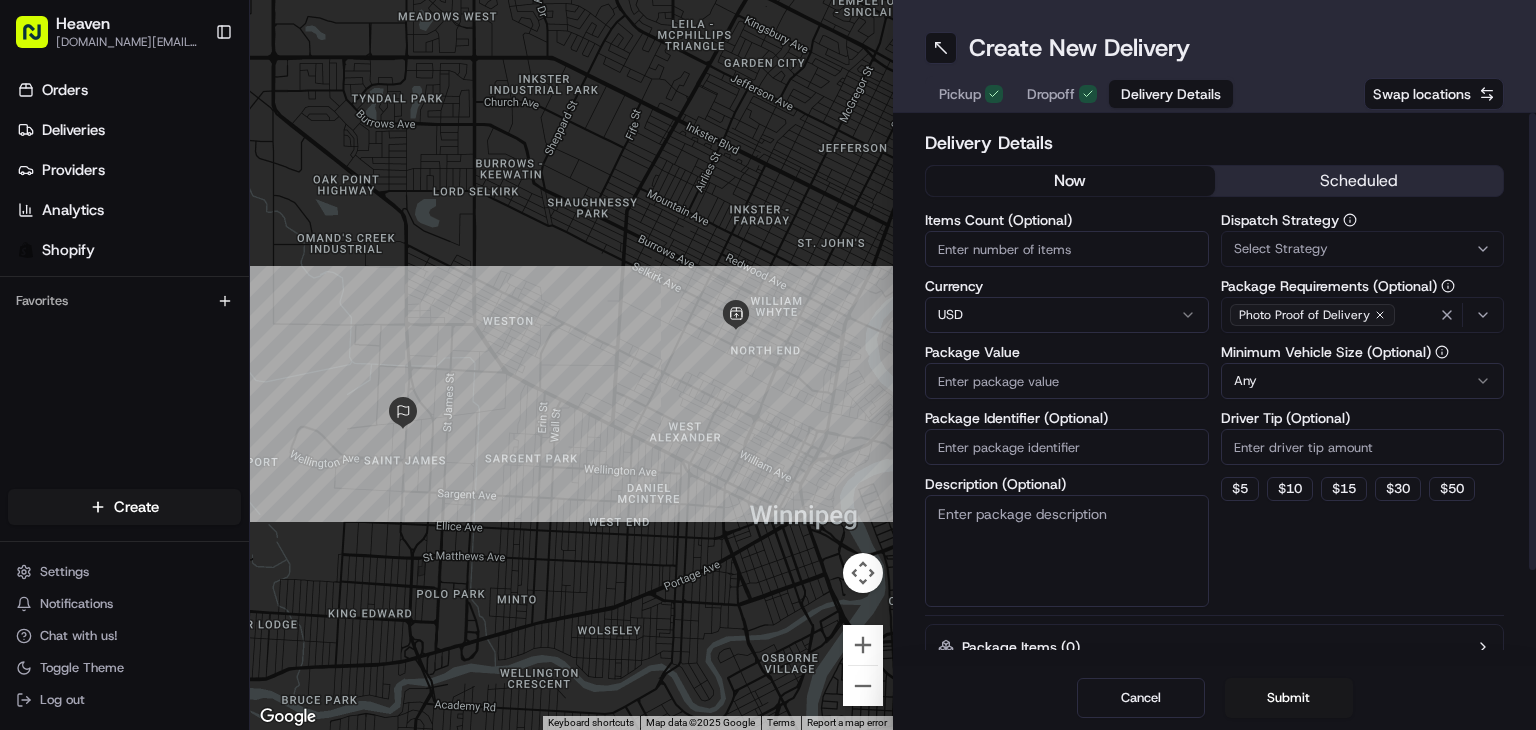 click on "Items Count (Optional)" at bounding box center (1067, 249) 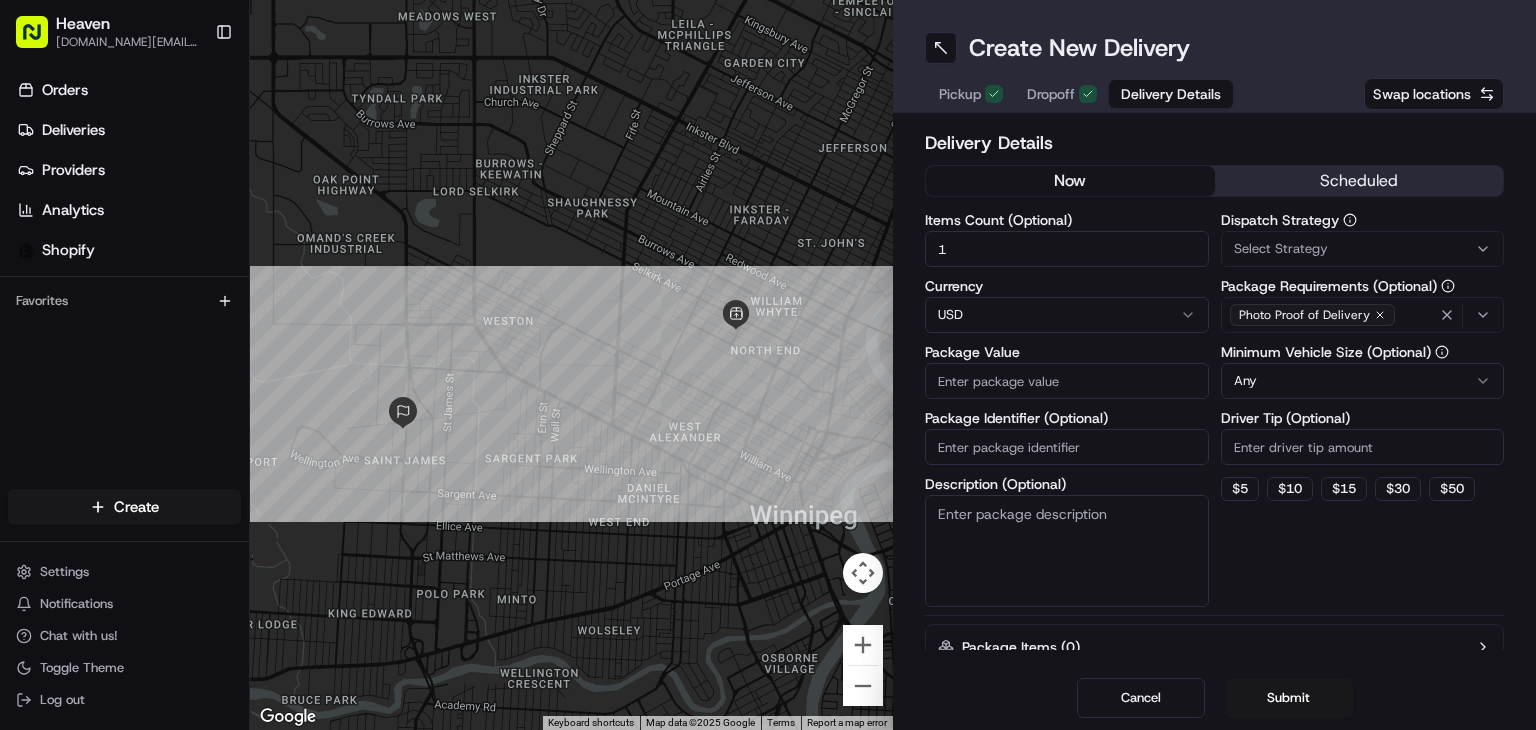type on "1" 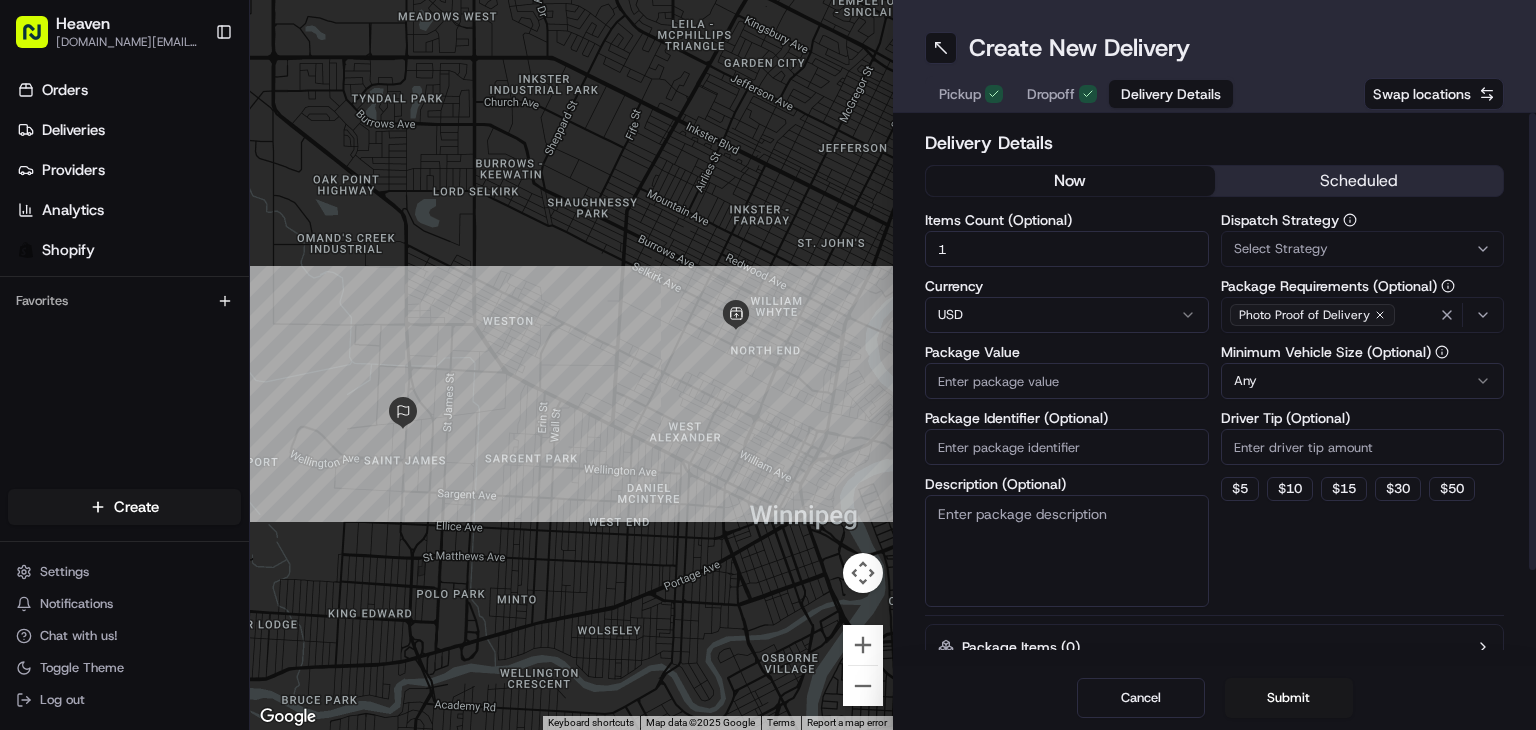 click on "Package Value" at bounding box center [1067, 381] 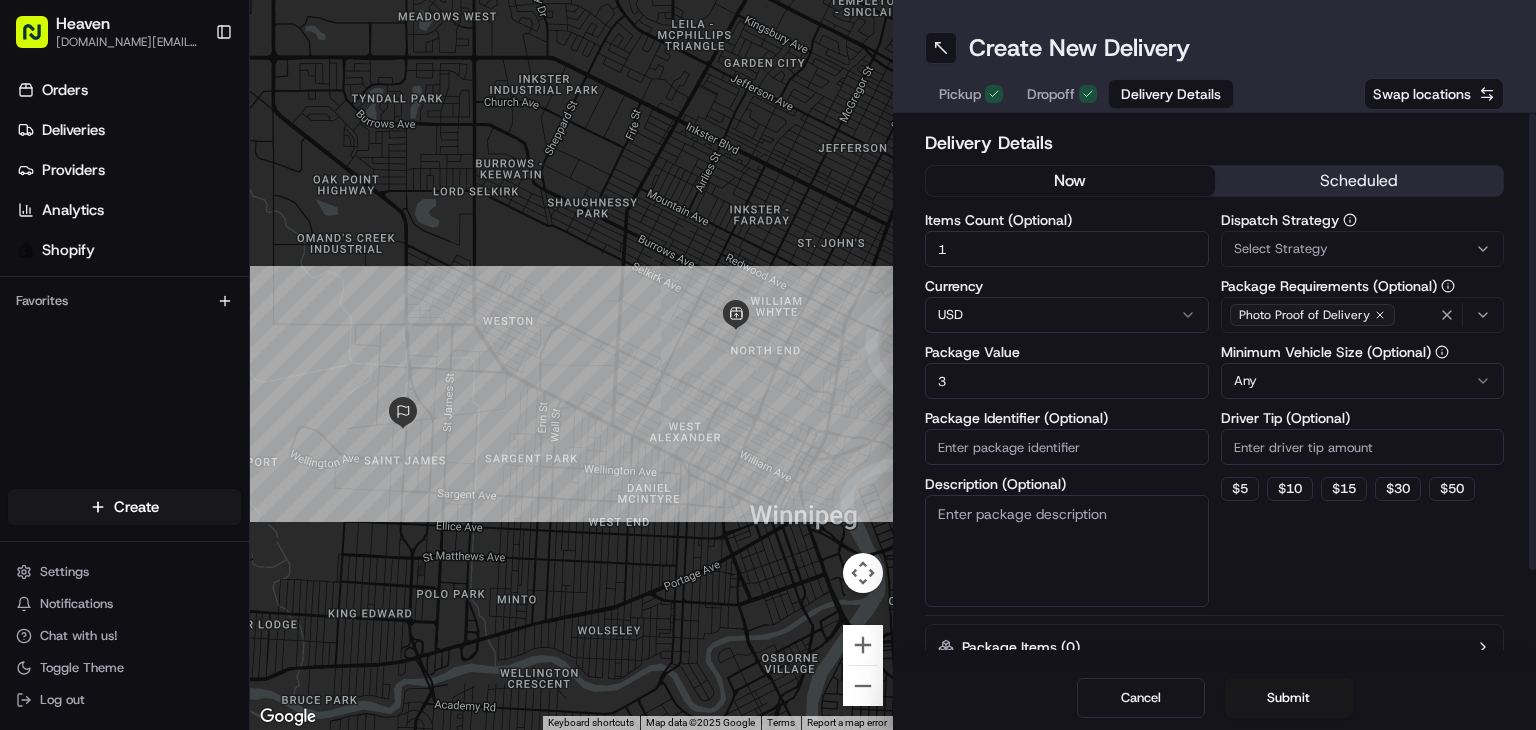 type on "38" 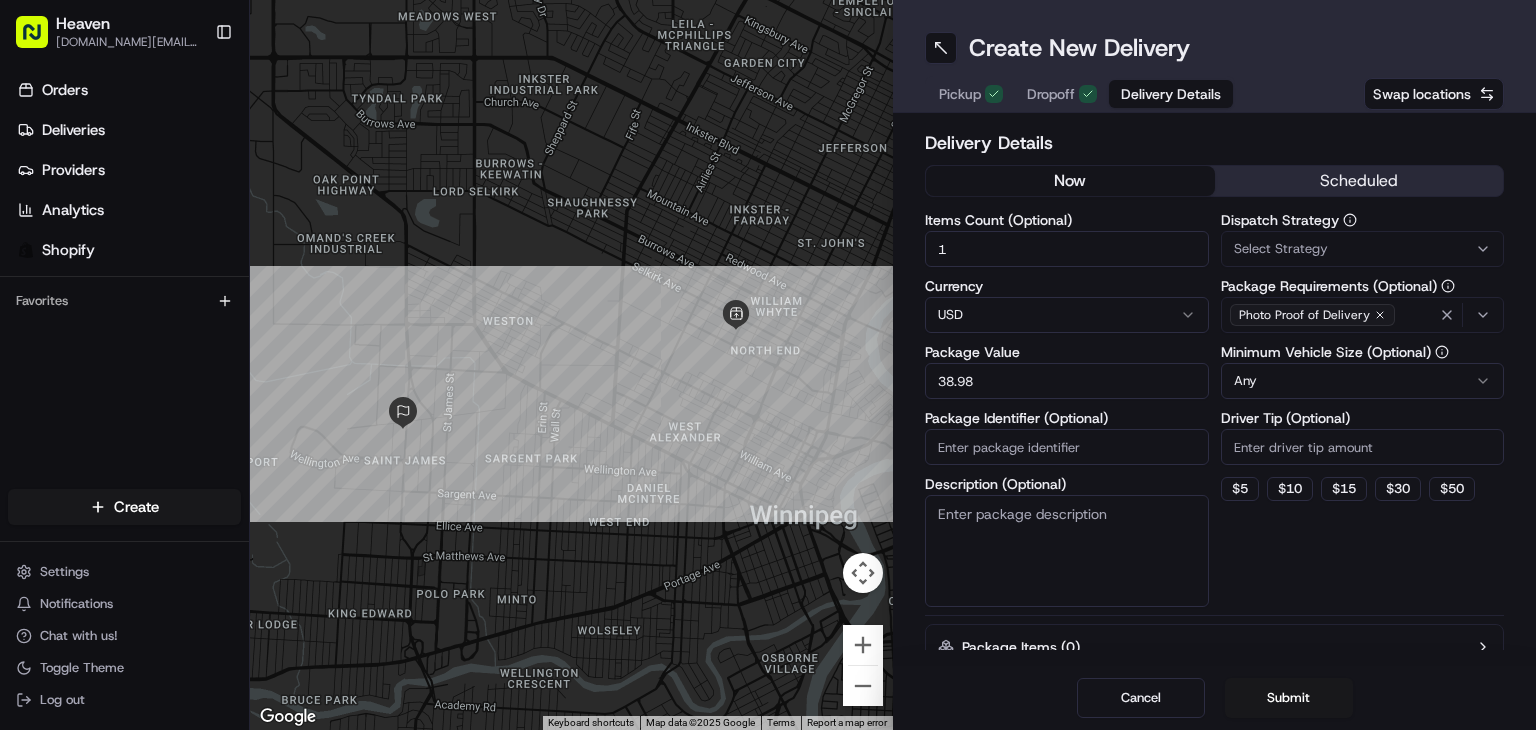 type on "38.98" 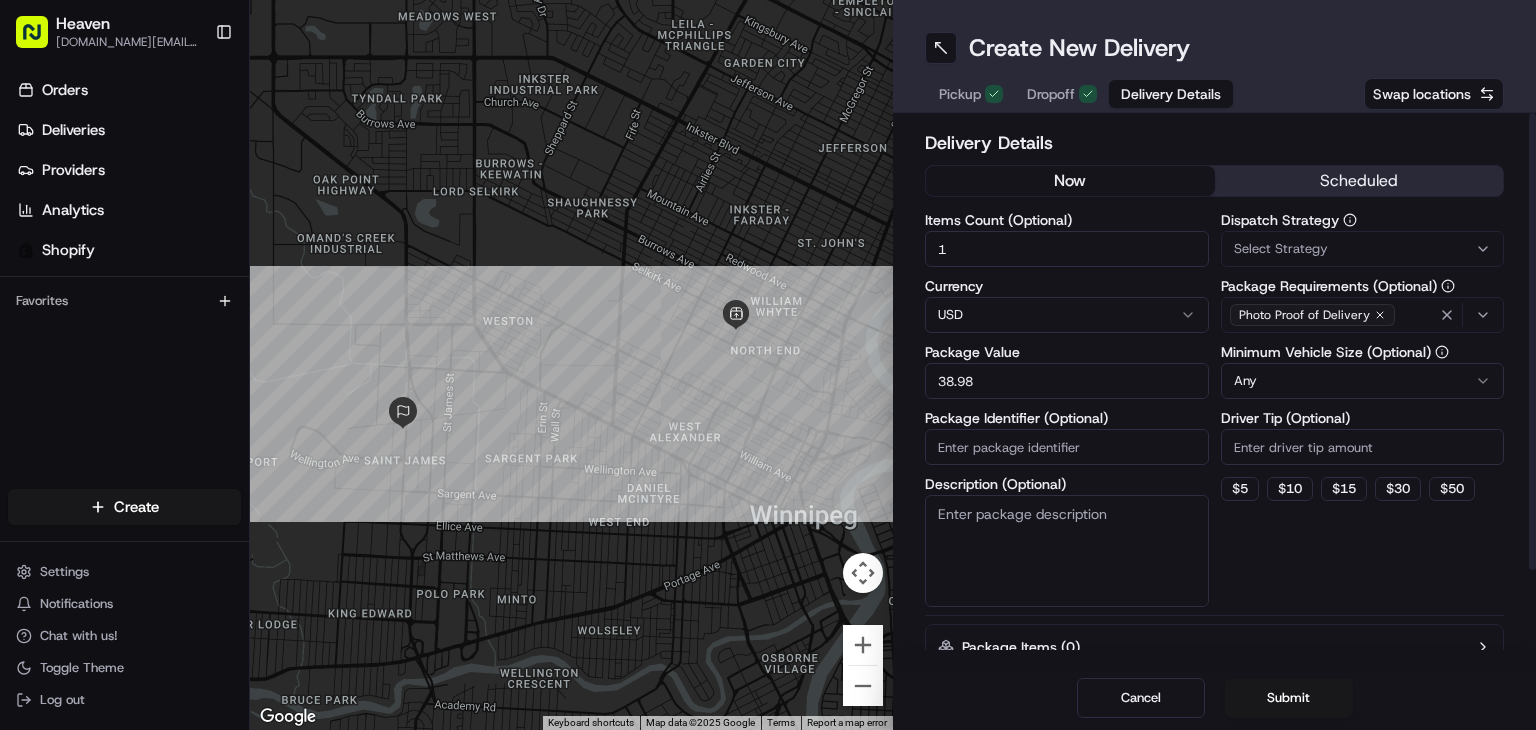 click on "Package Identifier (Optional)" at bounding box center (1067, 447) 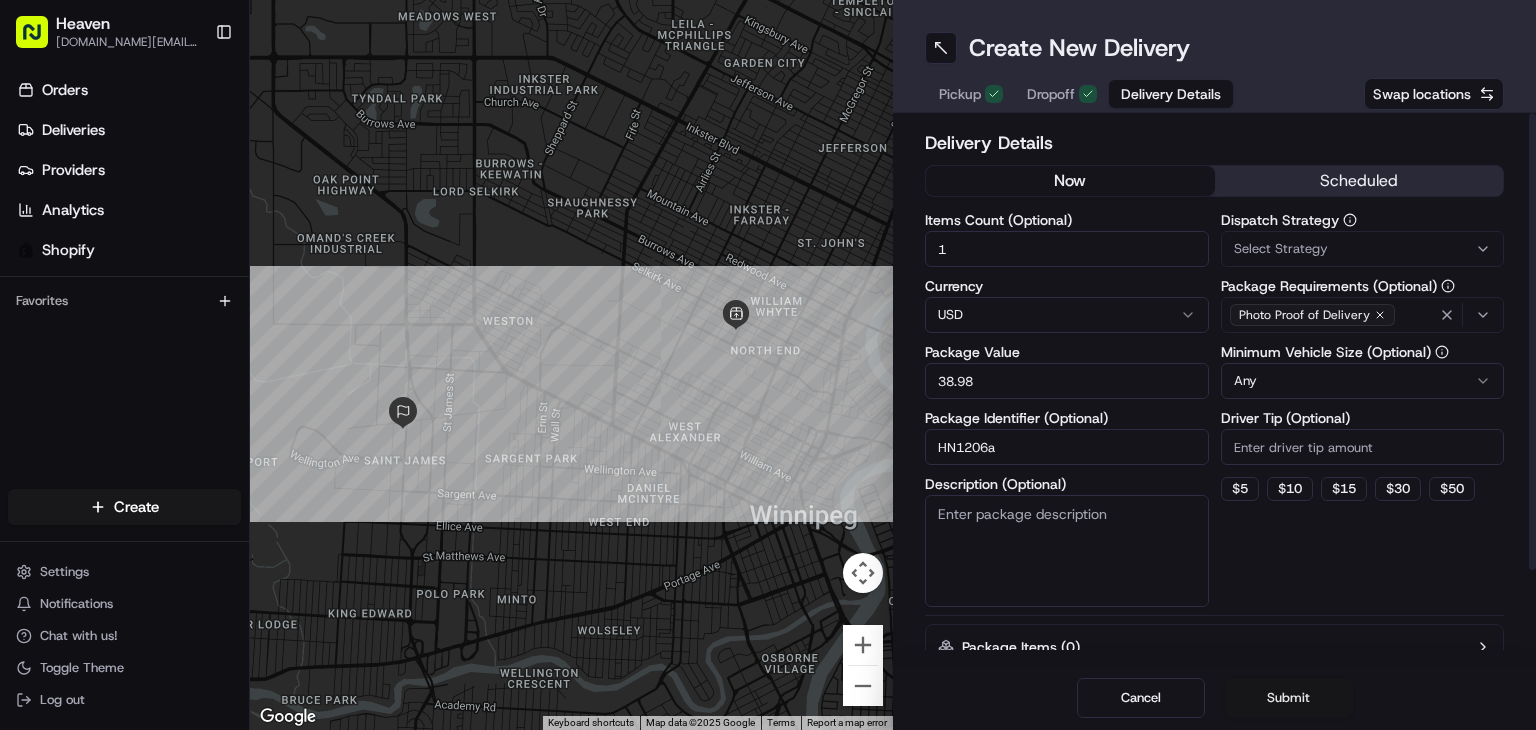 type on "HN1206a" 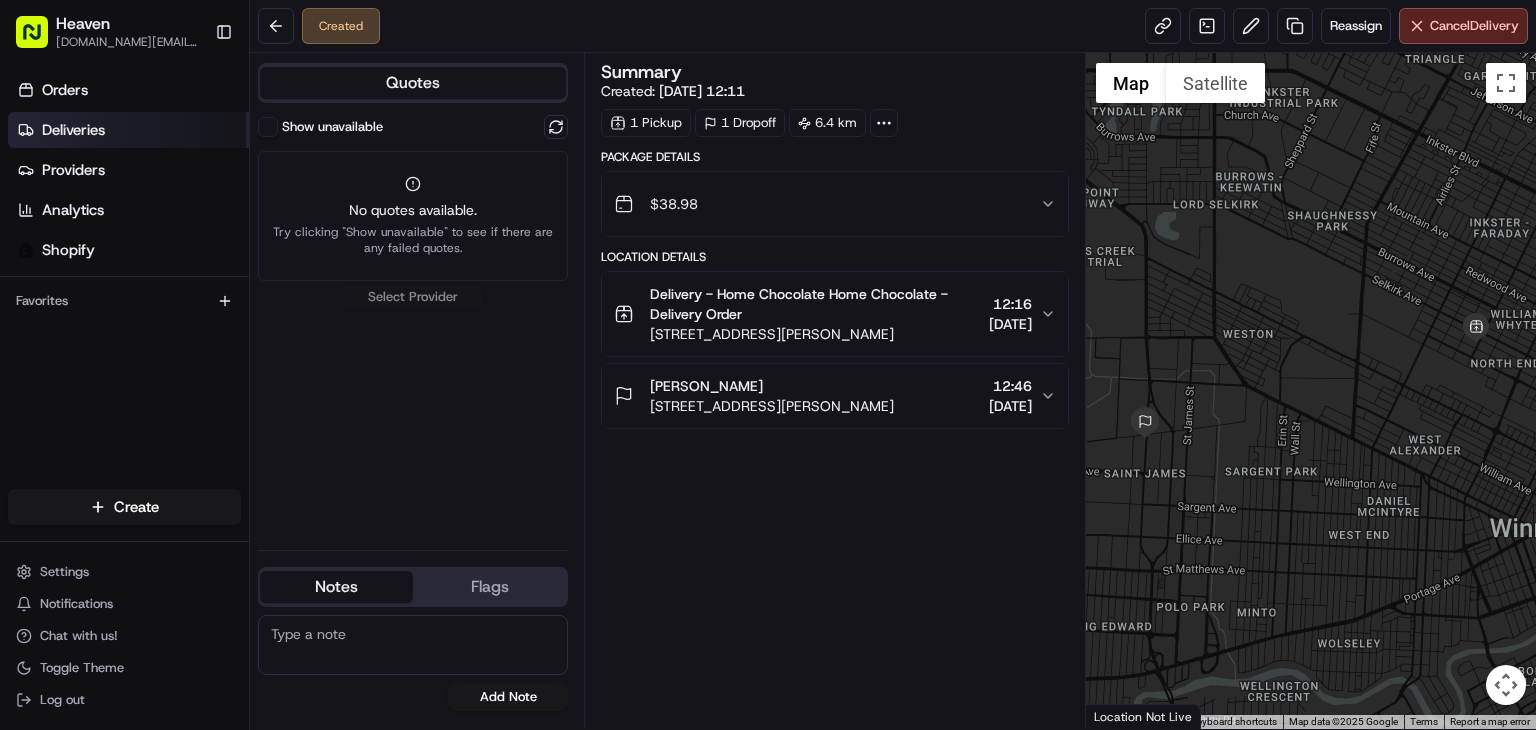 click on "Deliveries" at bounding box center [73, 130] 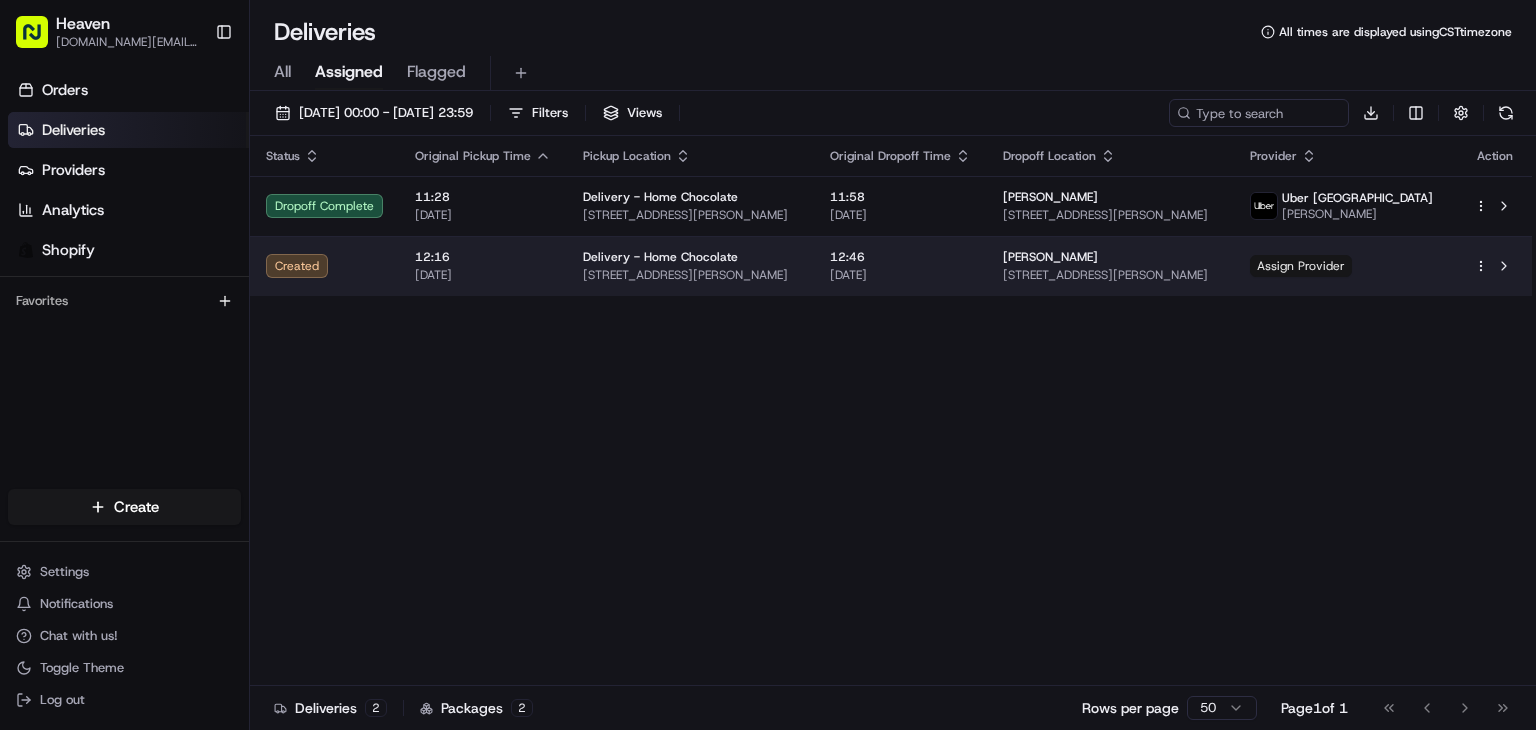click on "Assign Provider" at bounding box center [1301, 266] 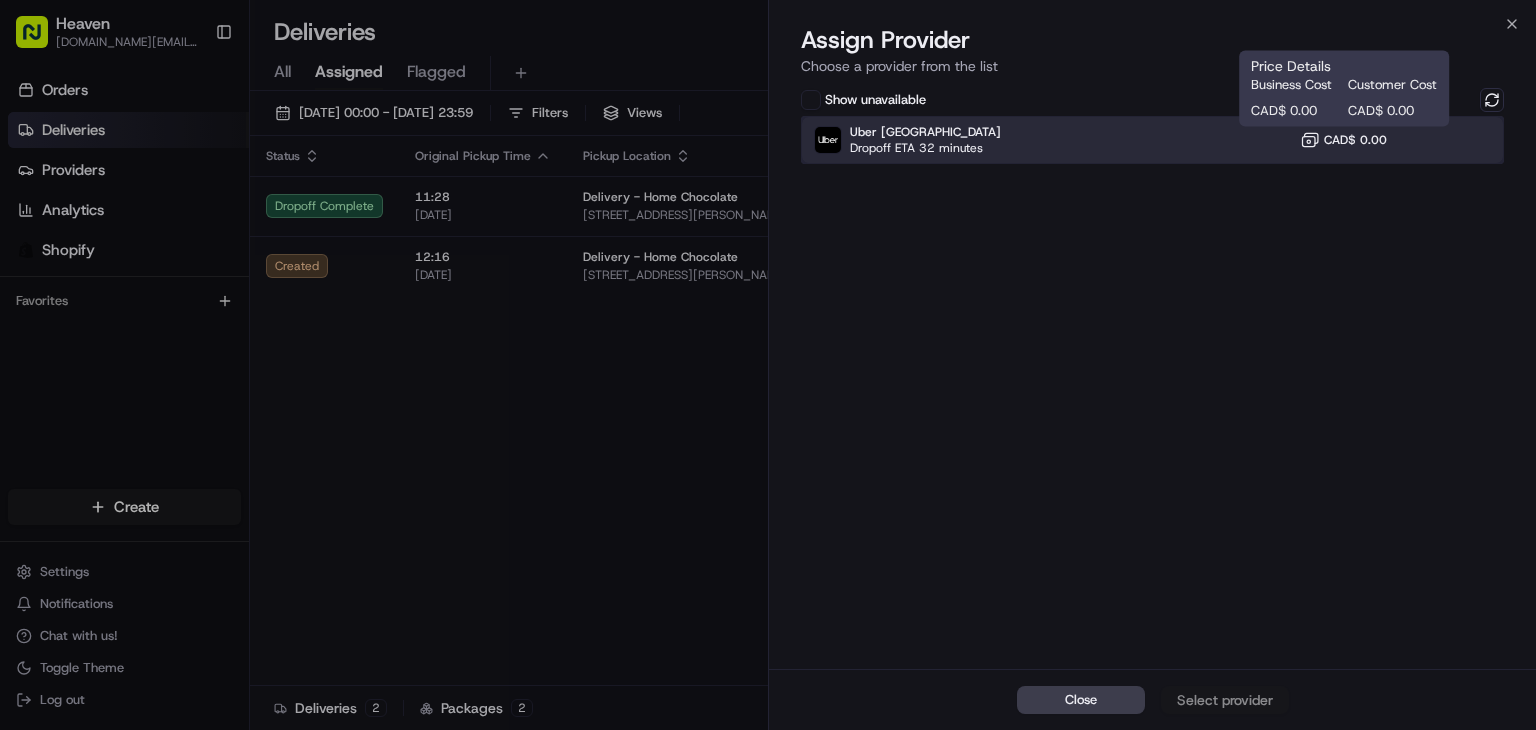 click on "Uber Canada Dropoff ETA   32 minutes CAD$   0.00" at bounding box center (1152, 140) 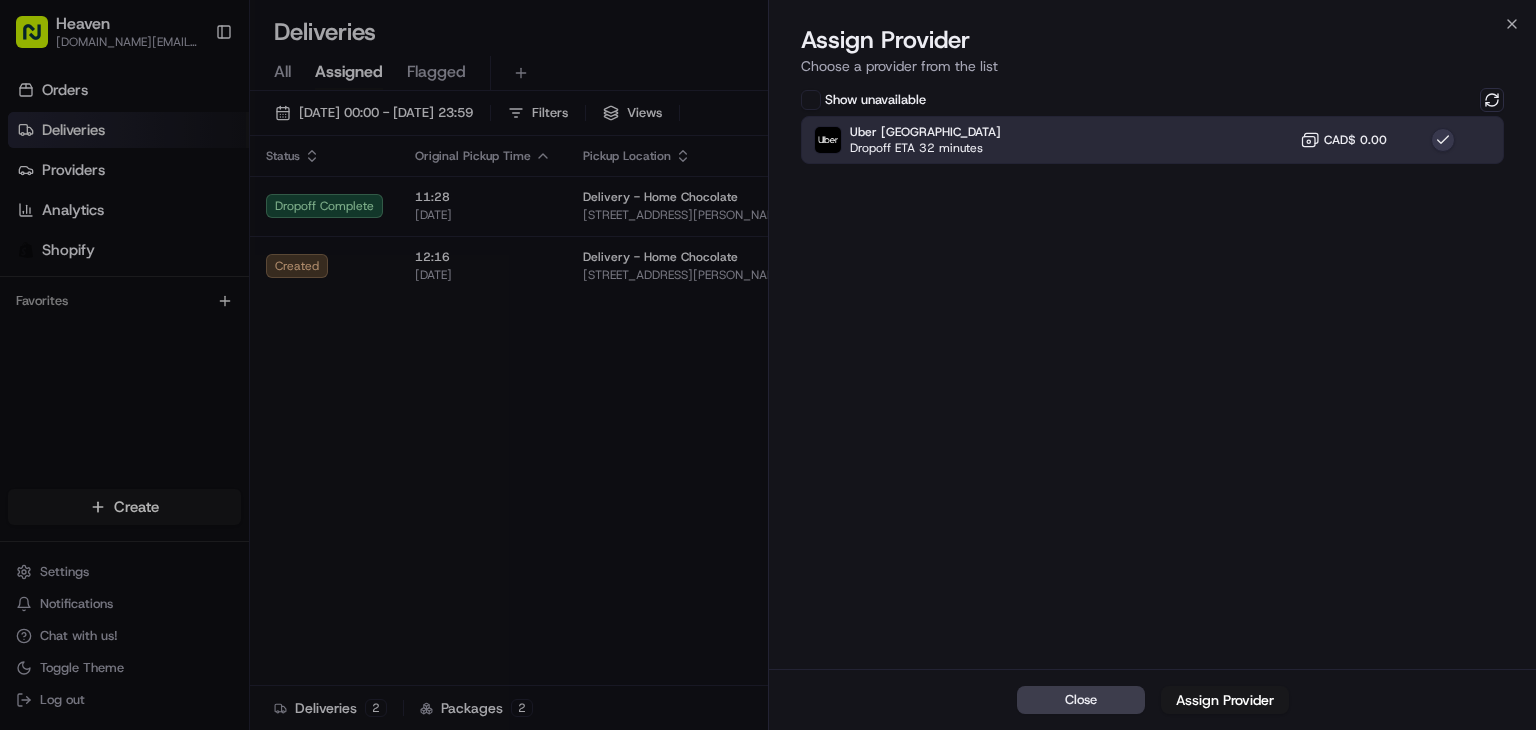 click on "Close Assign Provider" at bounding box center (1152, 699) 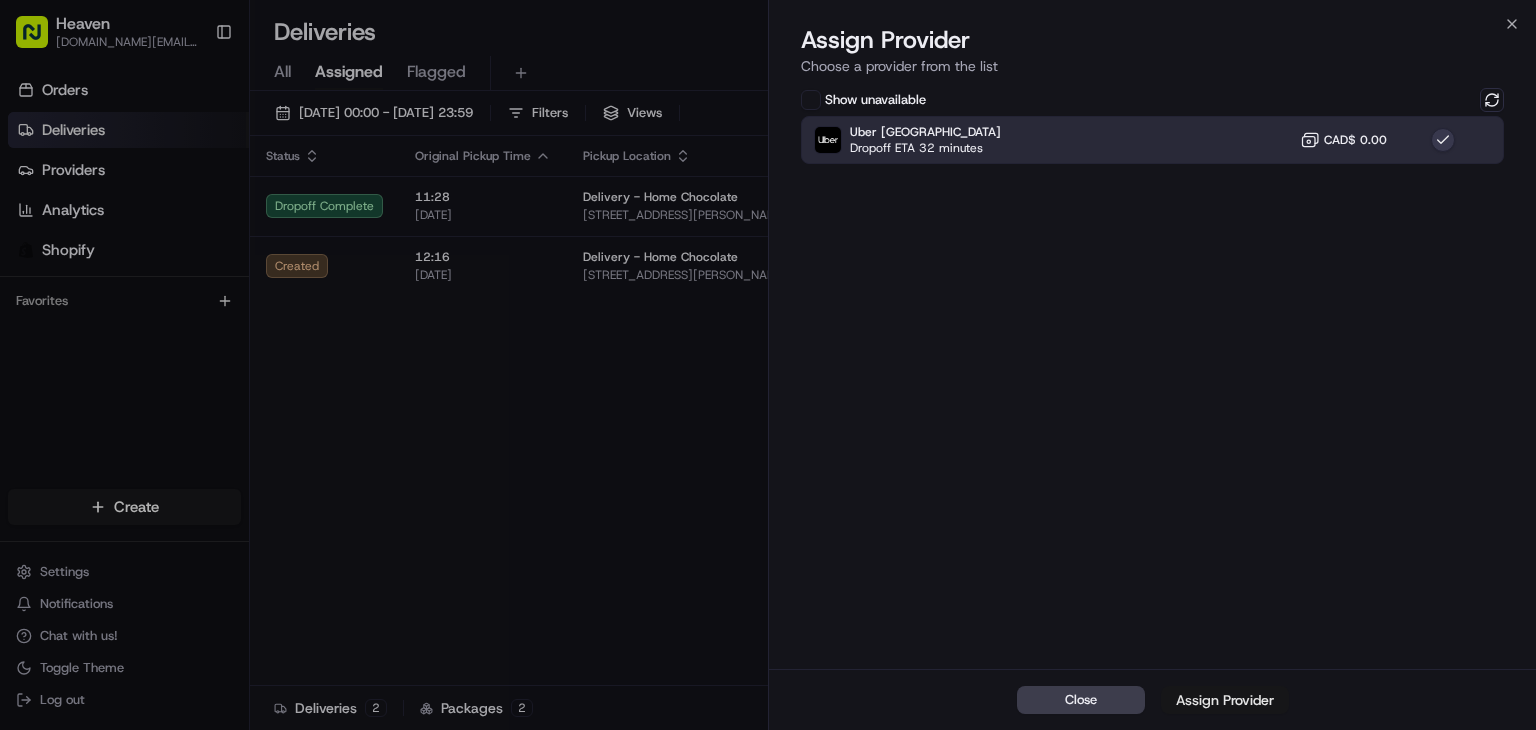 click on "Assign Provider" at bounding box center [1225, 700] 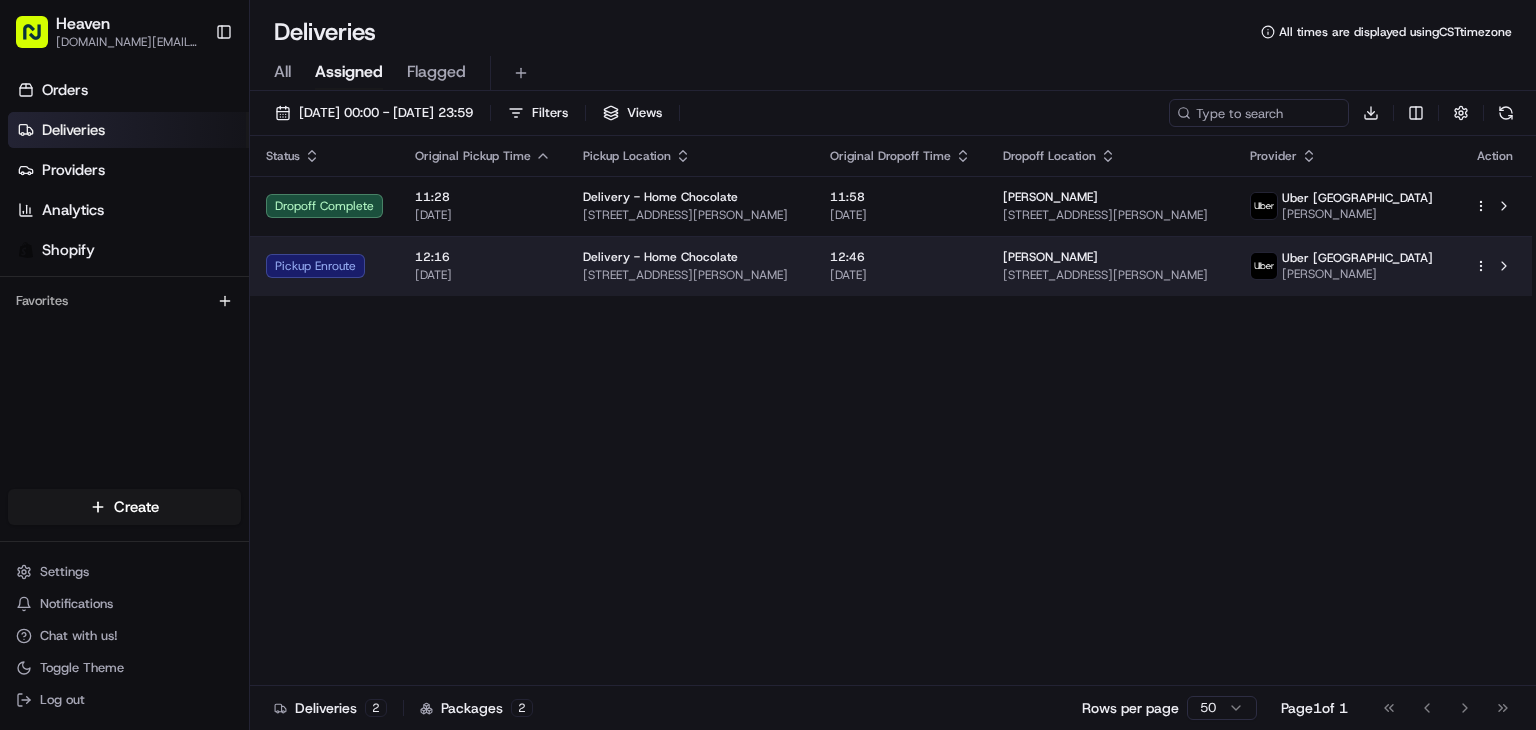 click on "12:46 [DATE]" at bounding box center (900, 266) 